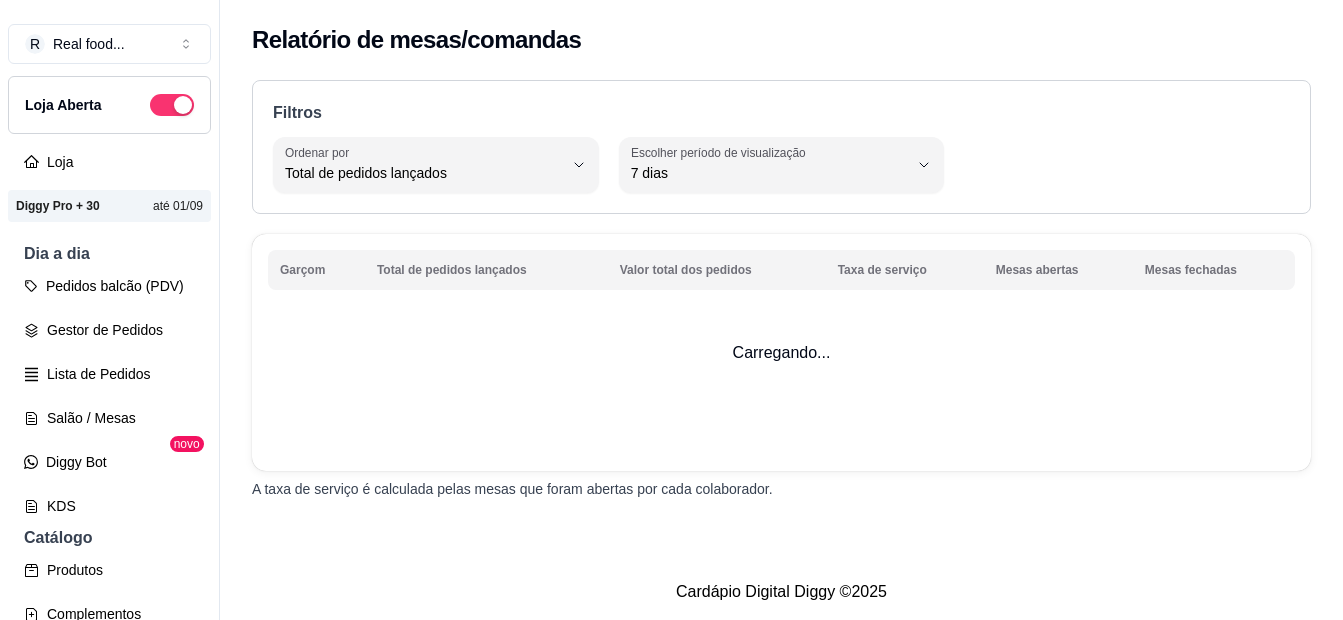 select on "TOTAL_OF_ORDERS" 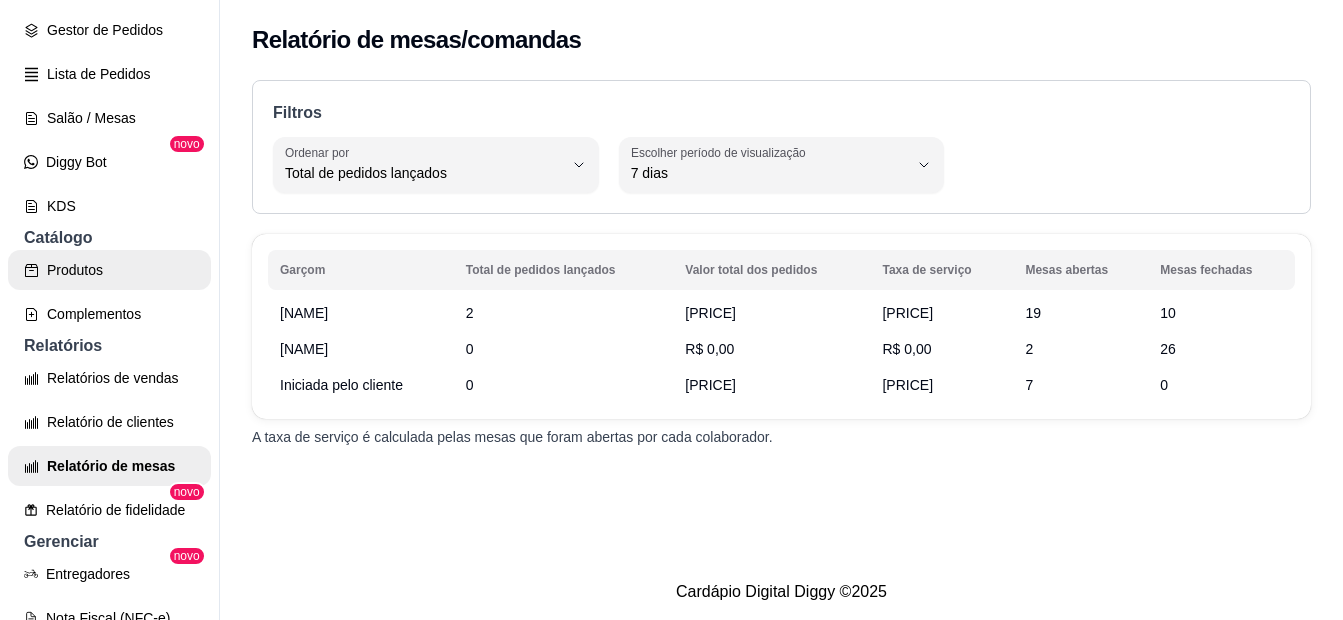 scroll, scrollTop: 200, scrollLeft: 0, axis: vertical 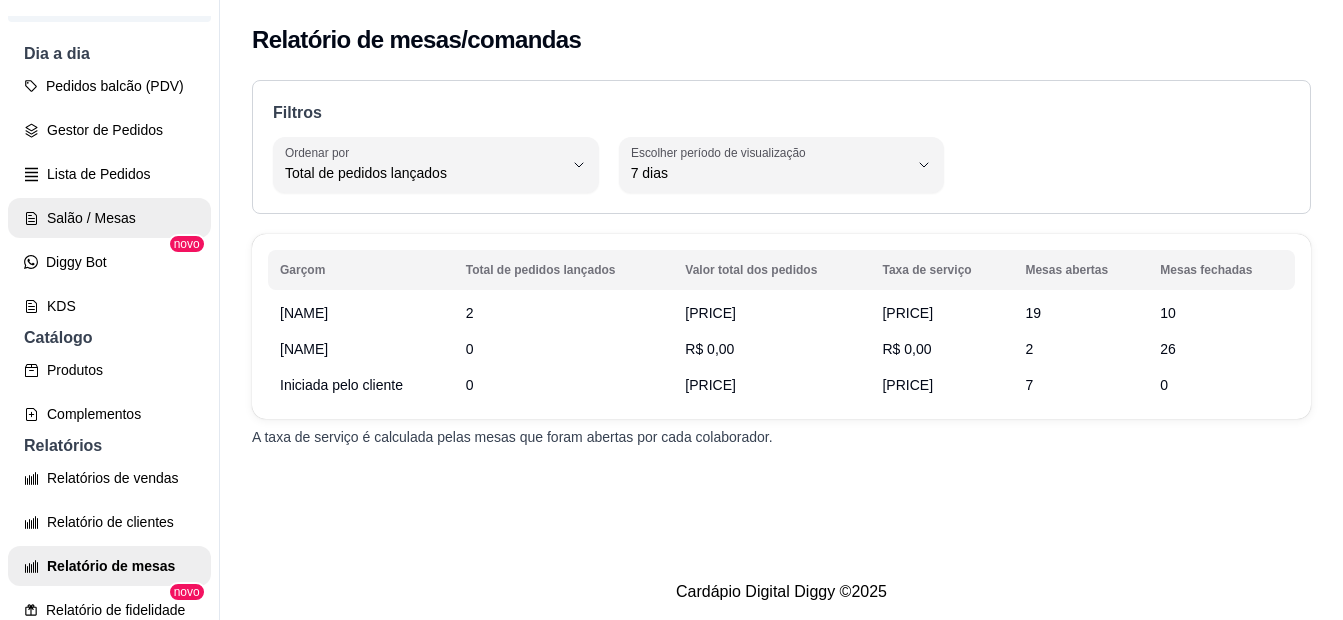 click on "Salão / Mesas" at bounding box center (109, 218) 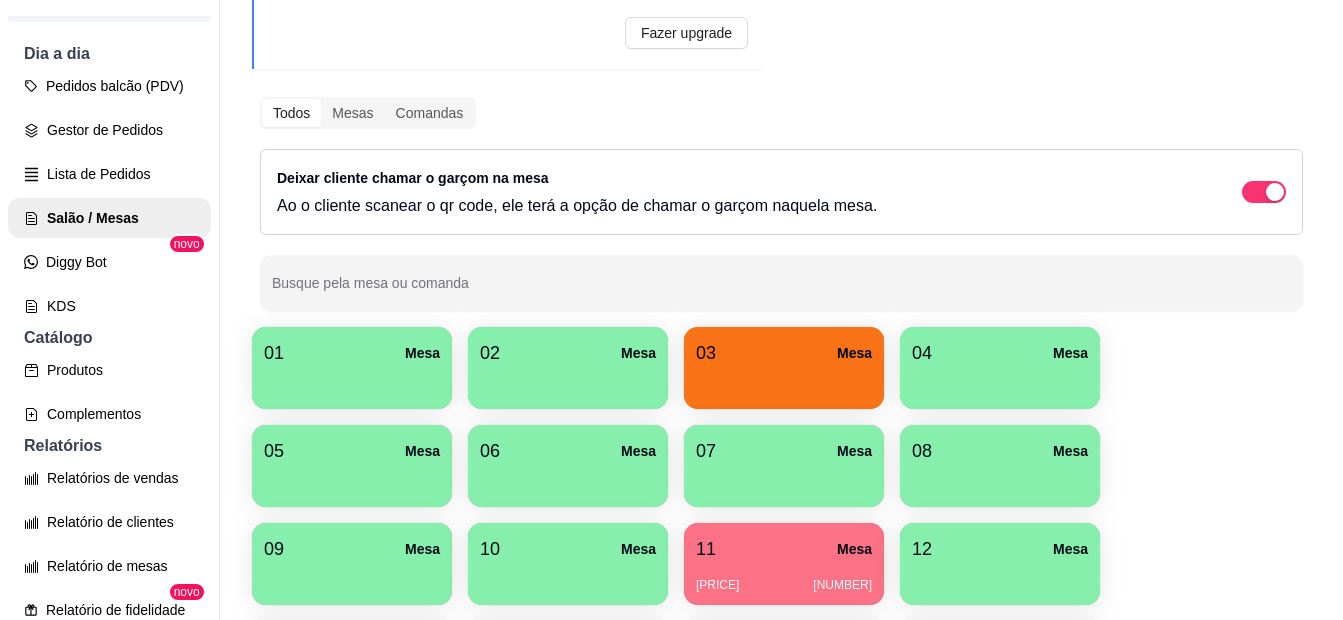 scroll, scrollTop: 200, scrollLeft: 0, axis: vertical 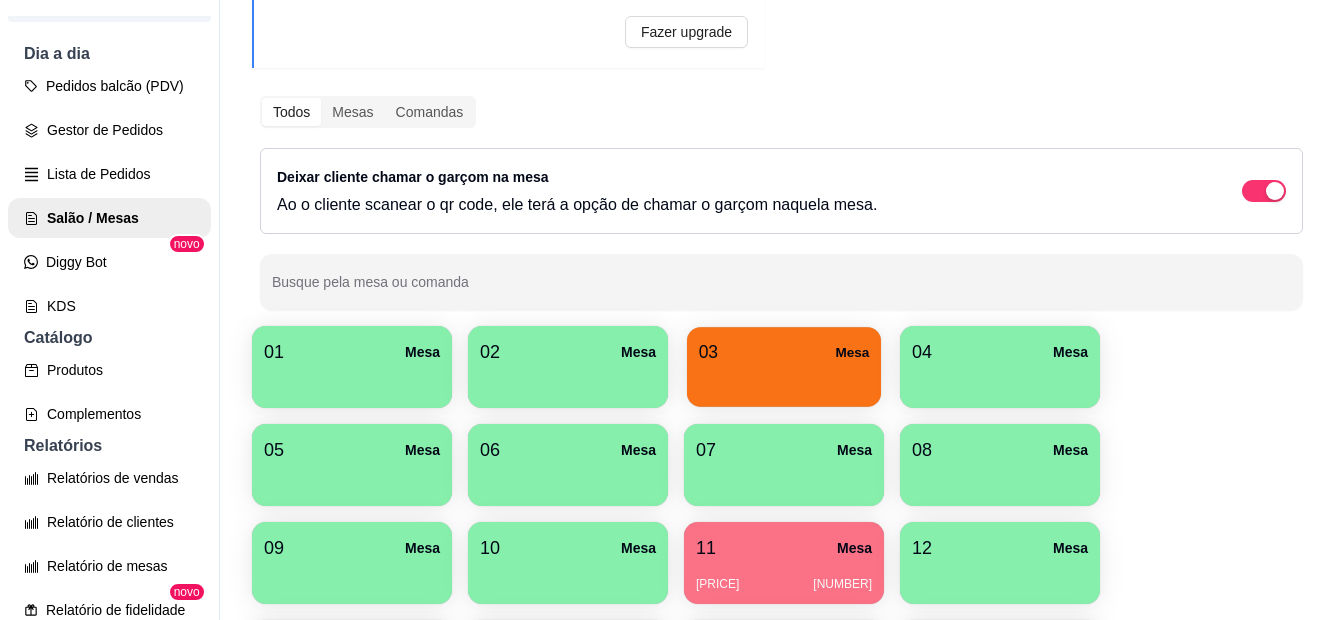 click at bounding box center [784, 380] 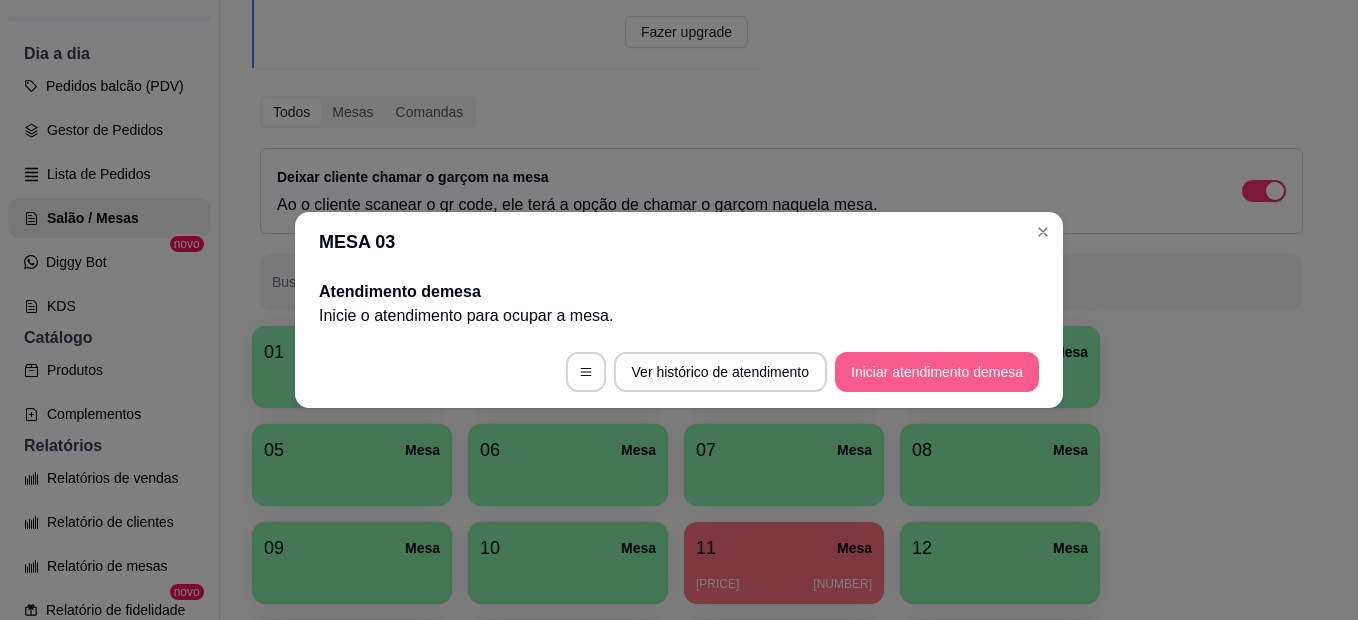 click on "Iniciar atendimento de  mesa" at bounding box center (937, 372) 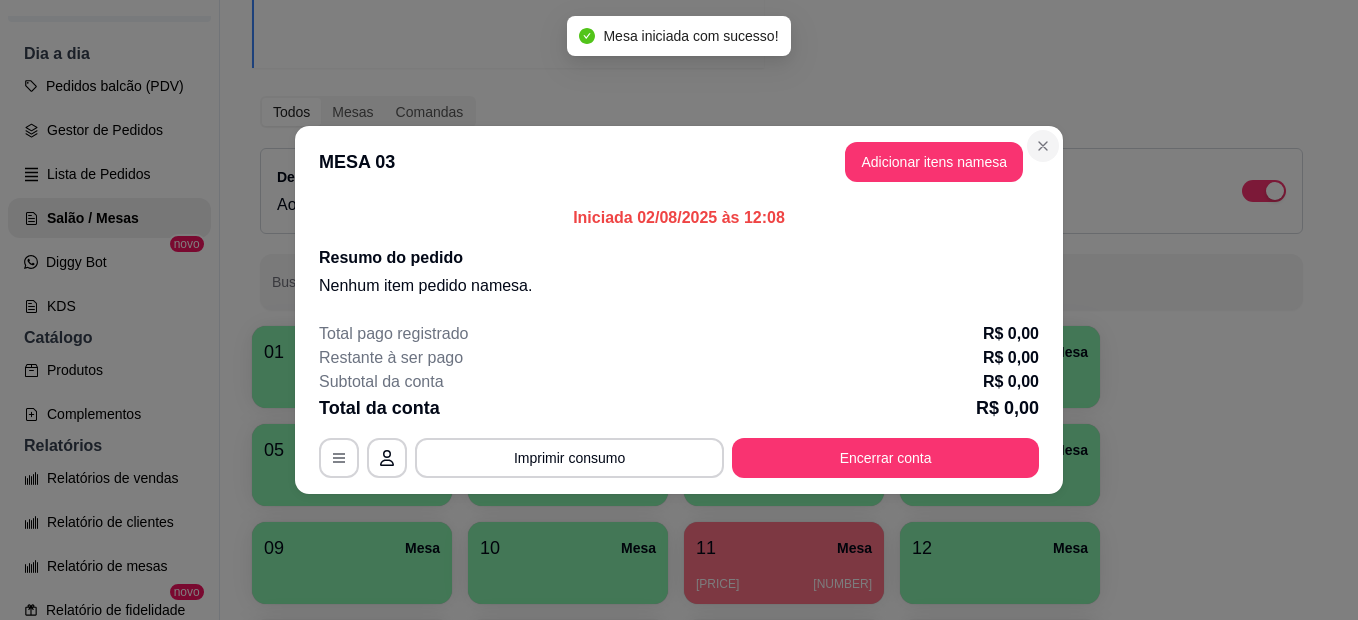click on "Todos Mesas Comandas Deixar cliente chamar o garçom na mesa Ao o cliente scanear o qr code, ele terá a opção de chamar o garçom naquela mesa. Busque pela mesa ou comanda" at bounding box center (781, 203) 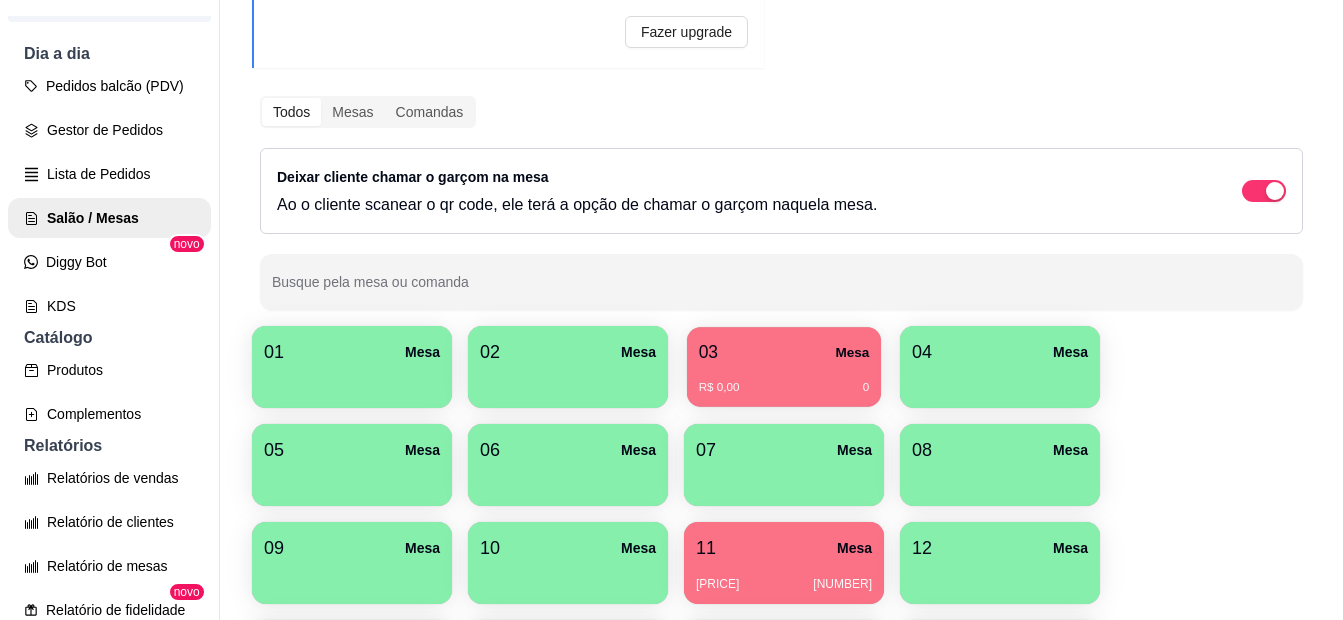 click on "R$ 0,00 0" at bounding box center (784, 380) 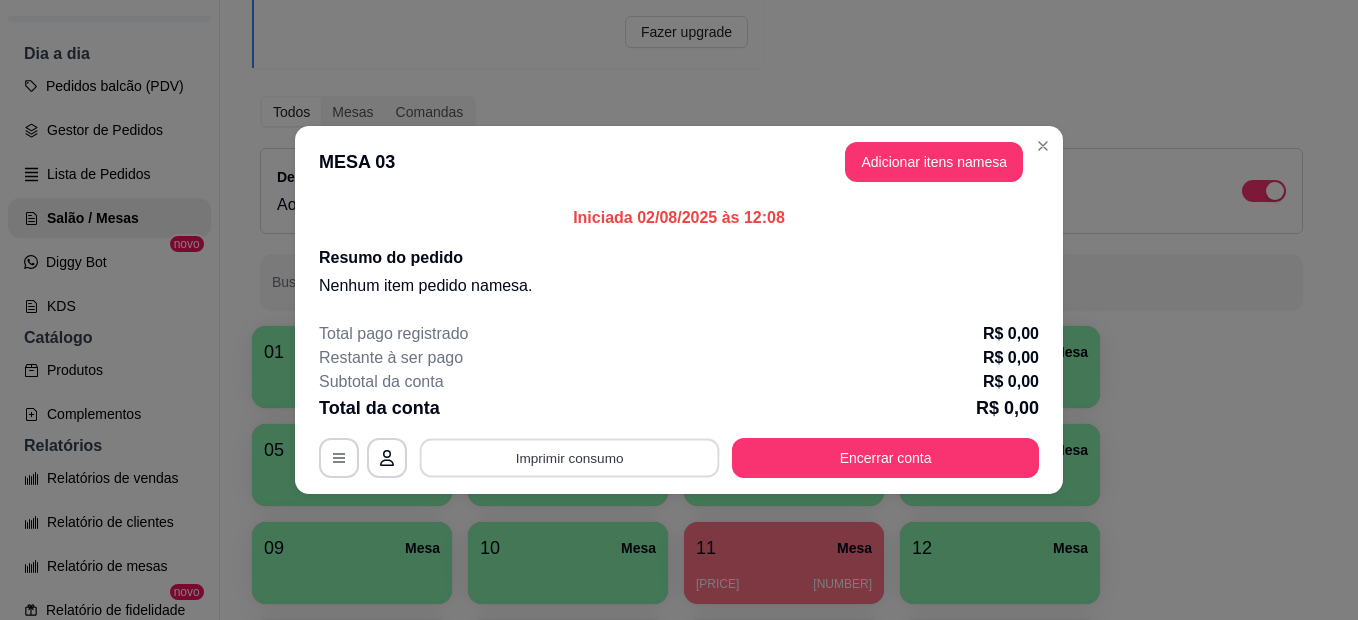 click on "Imprimir consumo" at bounding box center (570, 458) 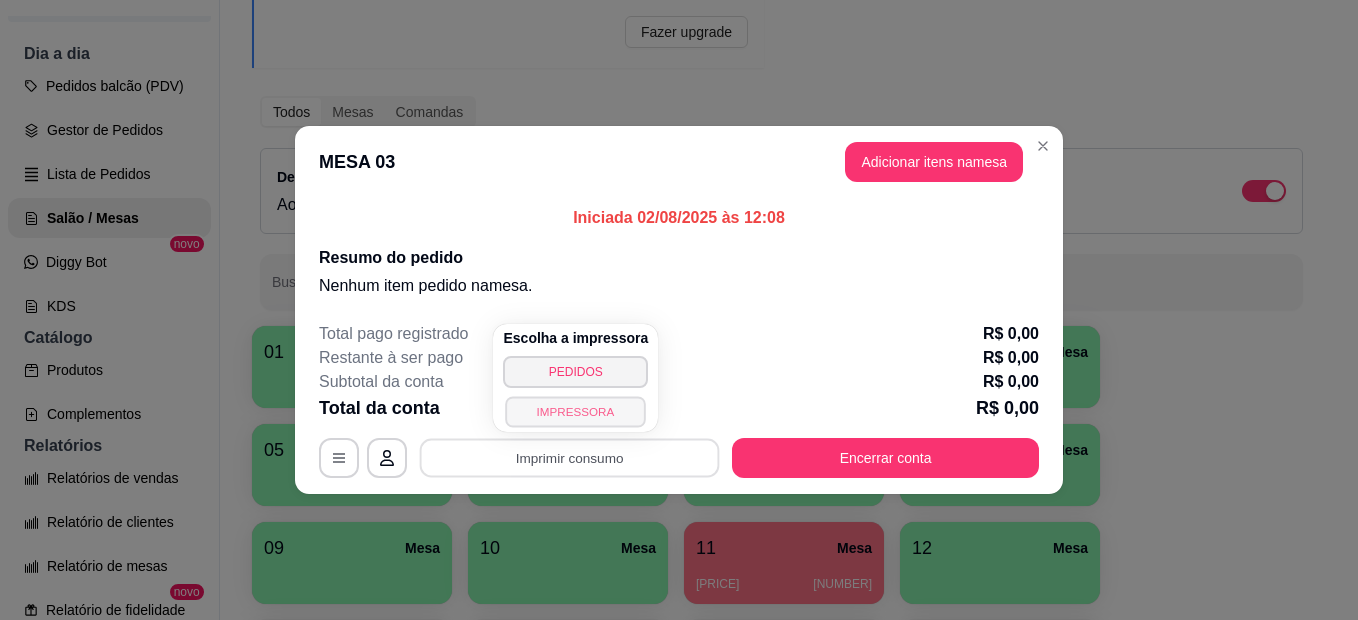 click on "IMPRESSORA" at bounding box center (576, 411) 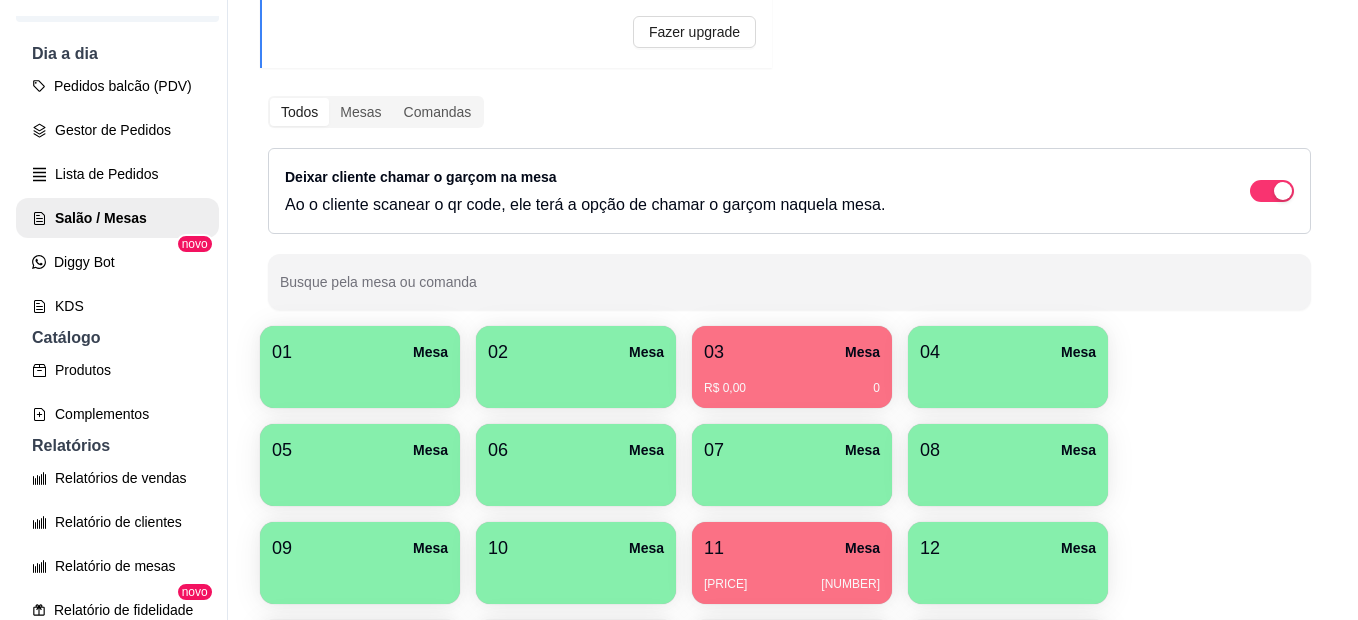 scroll, scrollTop: 100, scrollLeft: 0, axis: vertical 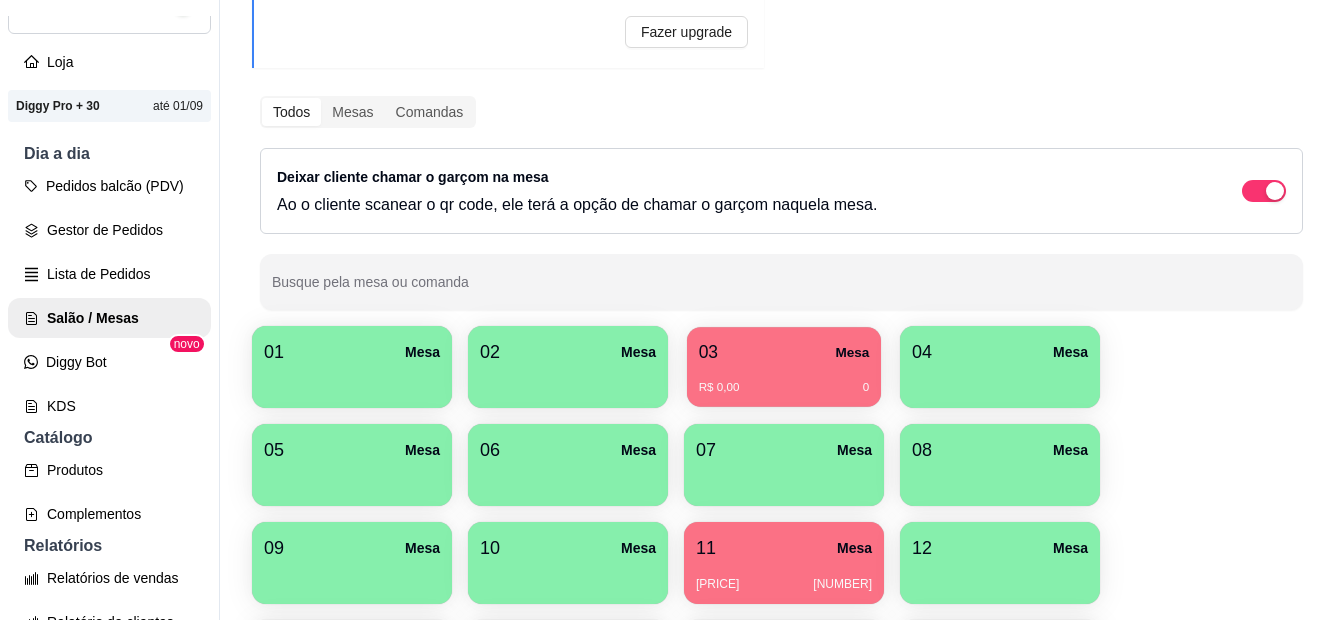 click on "03 Mesa" at bounding box center (784, 352) 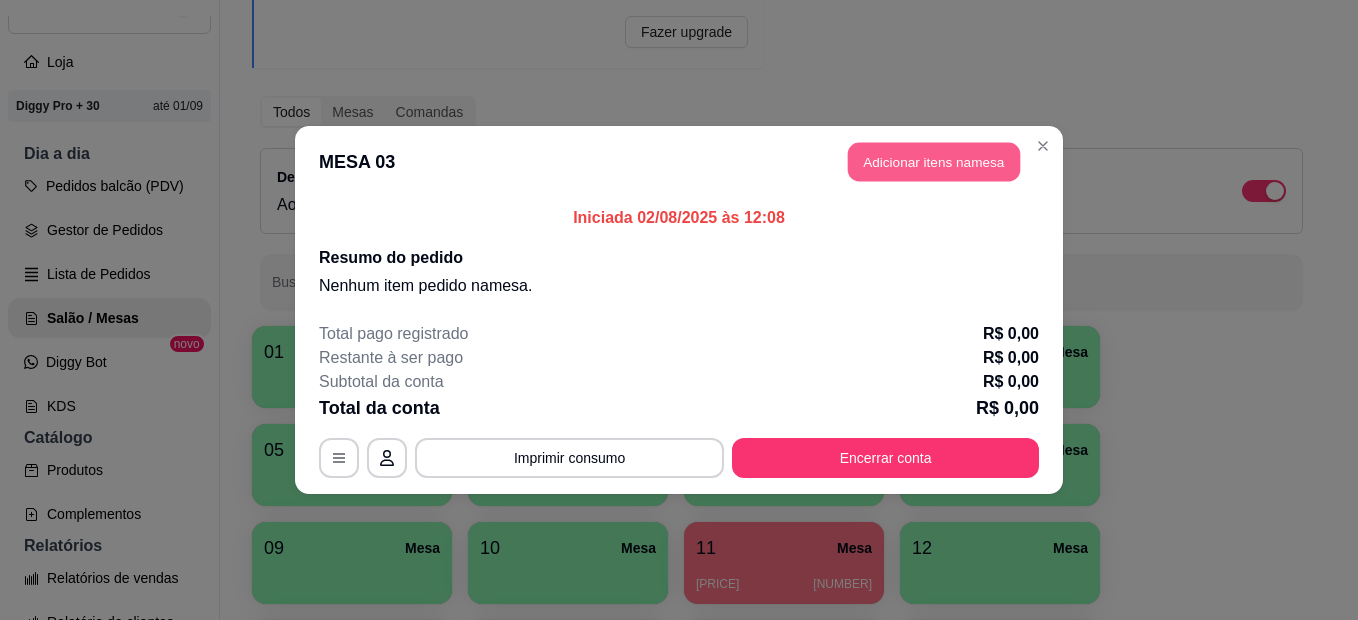 click on "Adicionar itens na  mesa" at bounding box center (934, 162) 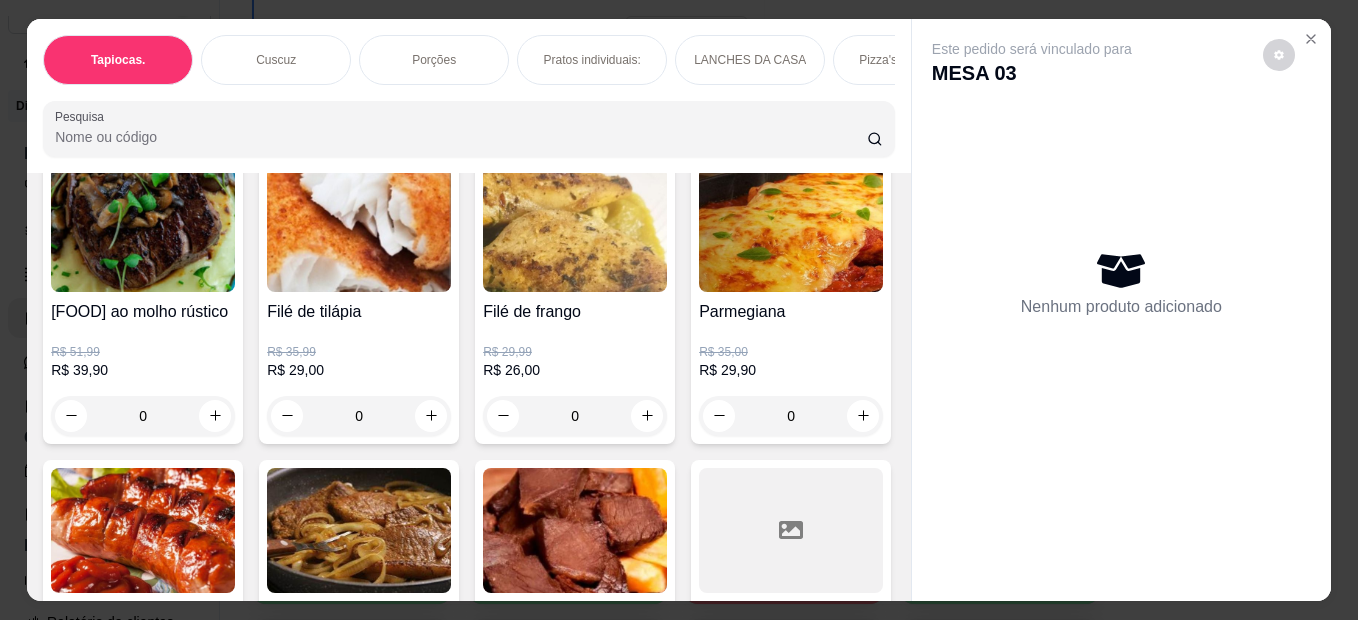 scroll, scrollTop: 1675, scrollLeft: 0, axis: vertical 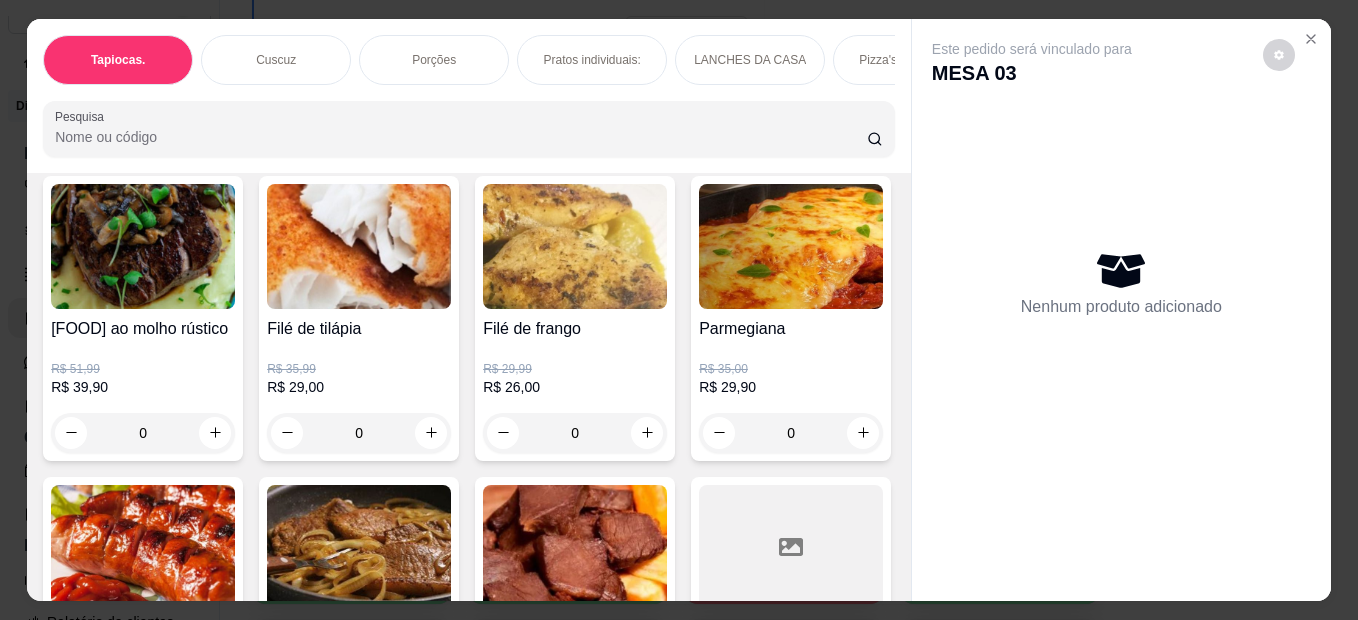 click at bounding box center (143, 246) 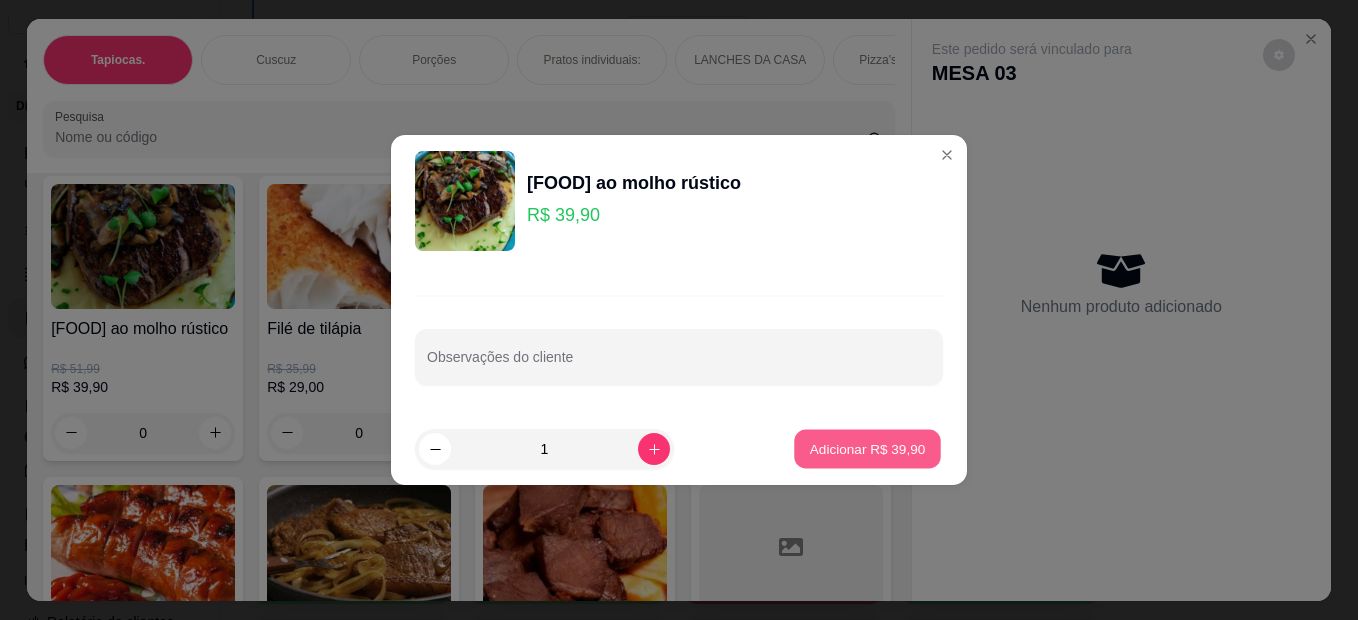 click on "Adicionar   R$ 39,90" at bounding box center (867, 449) 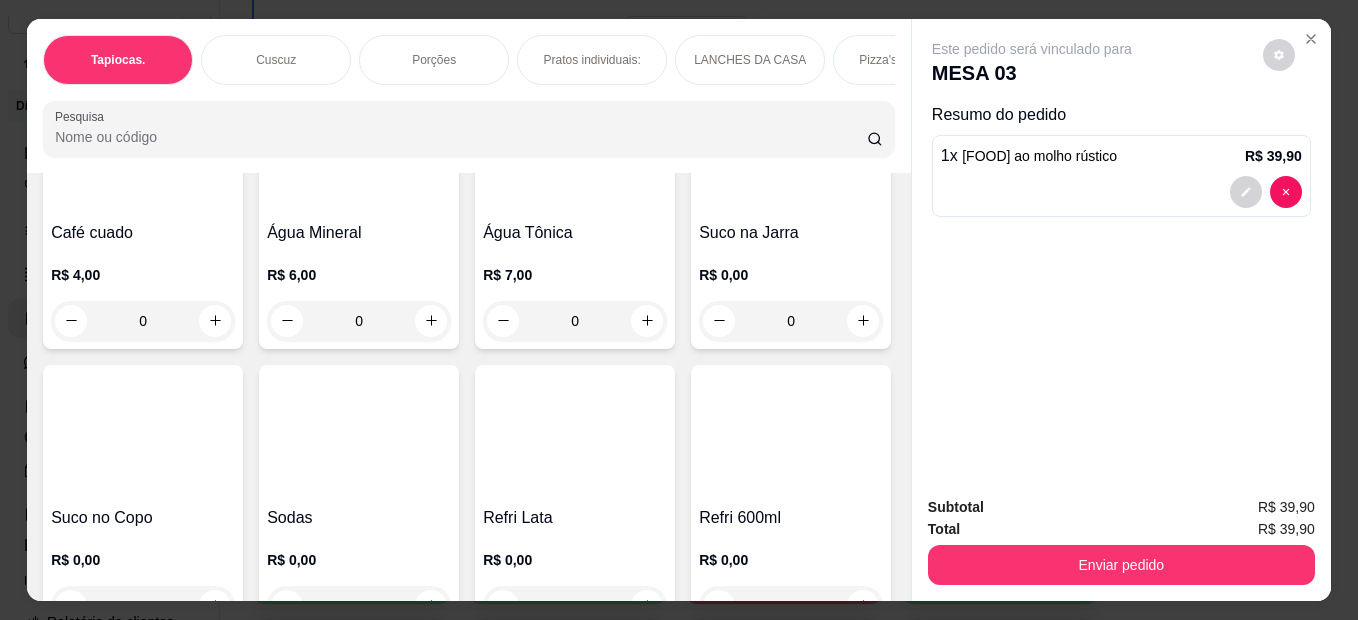 scroll, scrollTop: 4439, scrollLeft: 0, axis: vertical 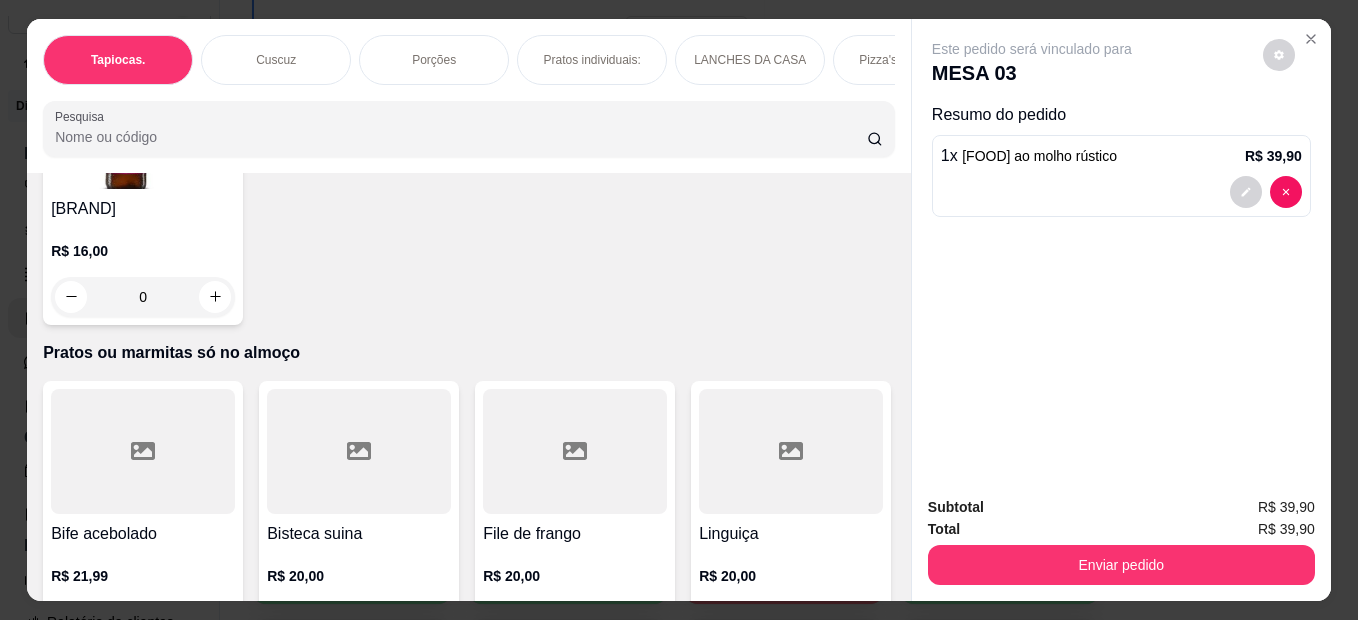 click at bounding box center [575, -159] 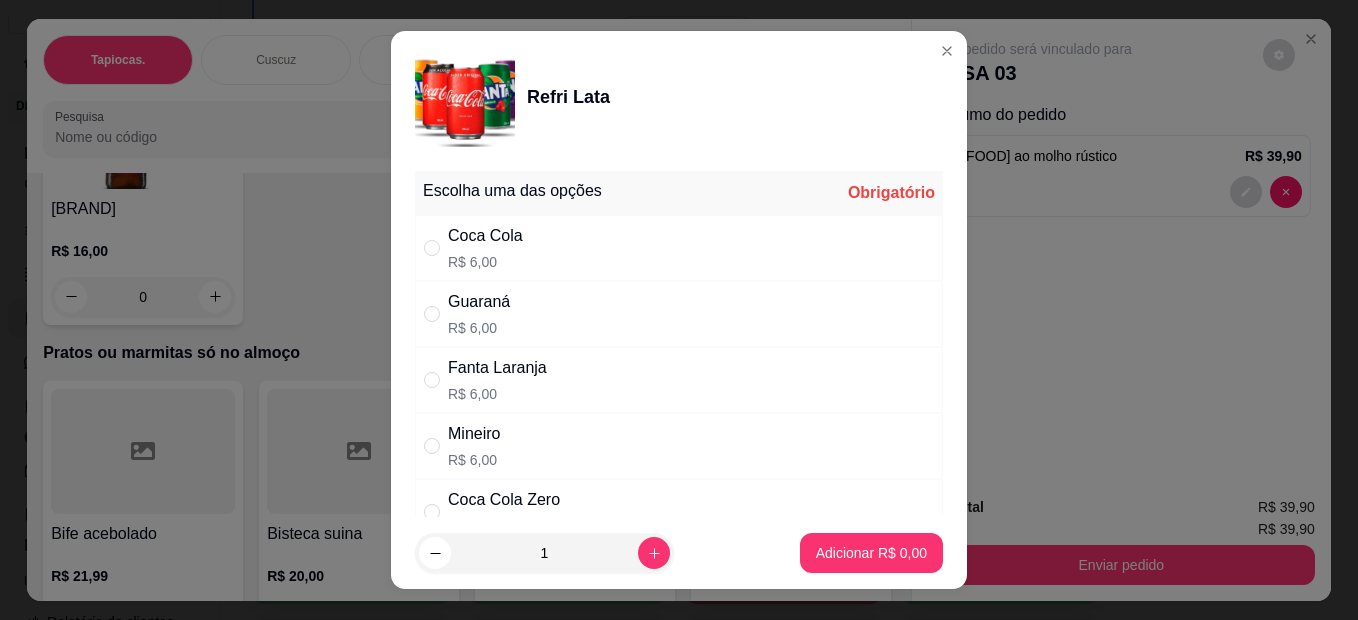 drag, startPoint x: 426, startPoint y: 497, endPoint x: 426, endPoint y: 521, distance: 24 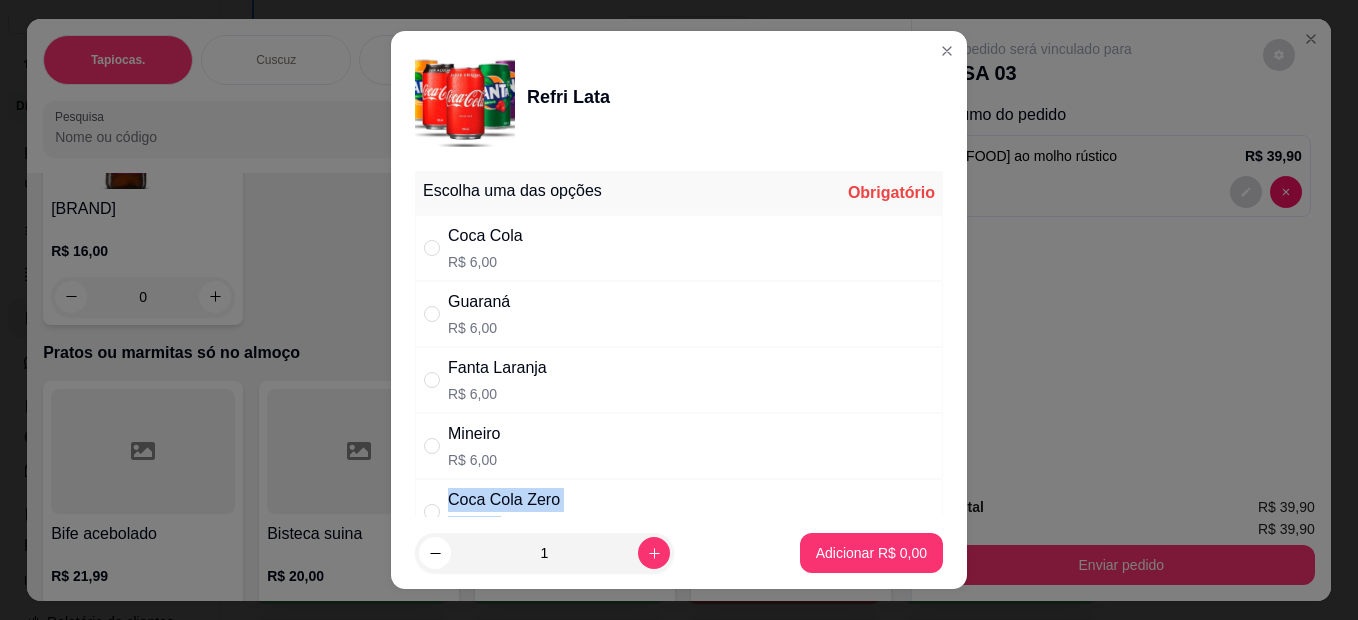 scroll, scrollTop: 35, scrollLeft: 0, axis: vertical 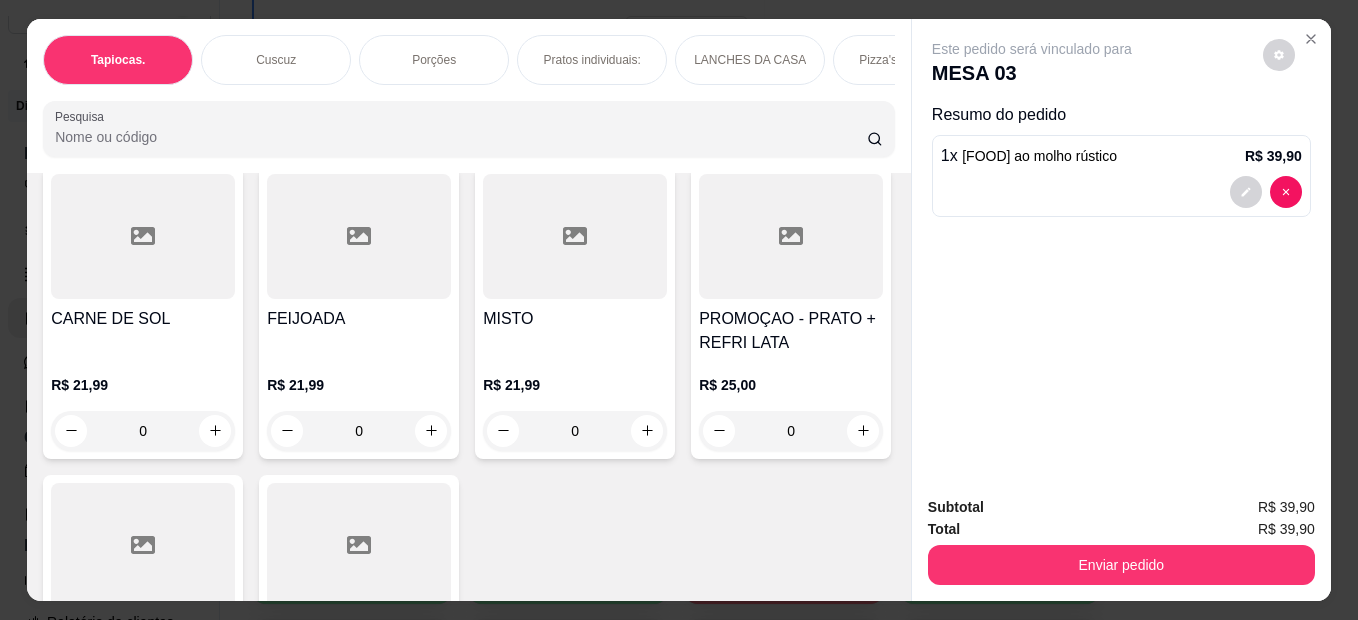 click at bounding box center (143, -49) 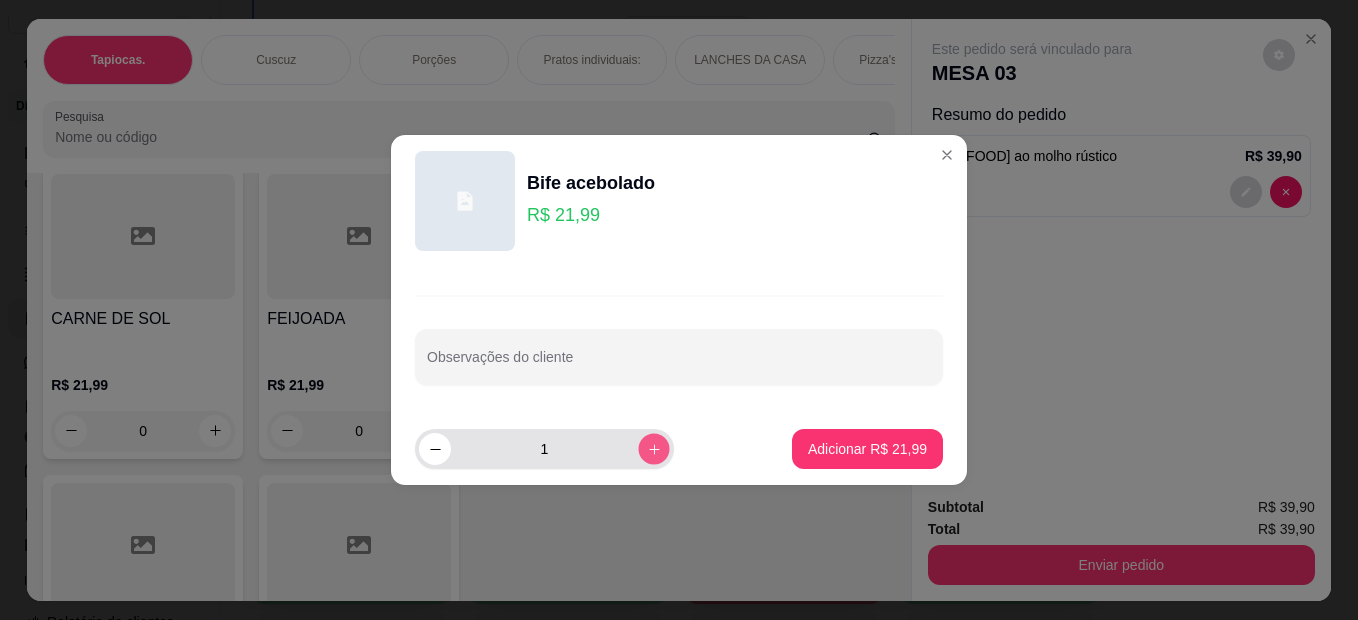 click at bounding box center [653, 448] 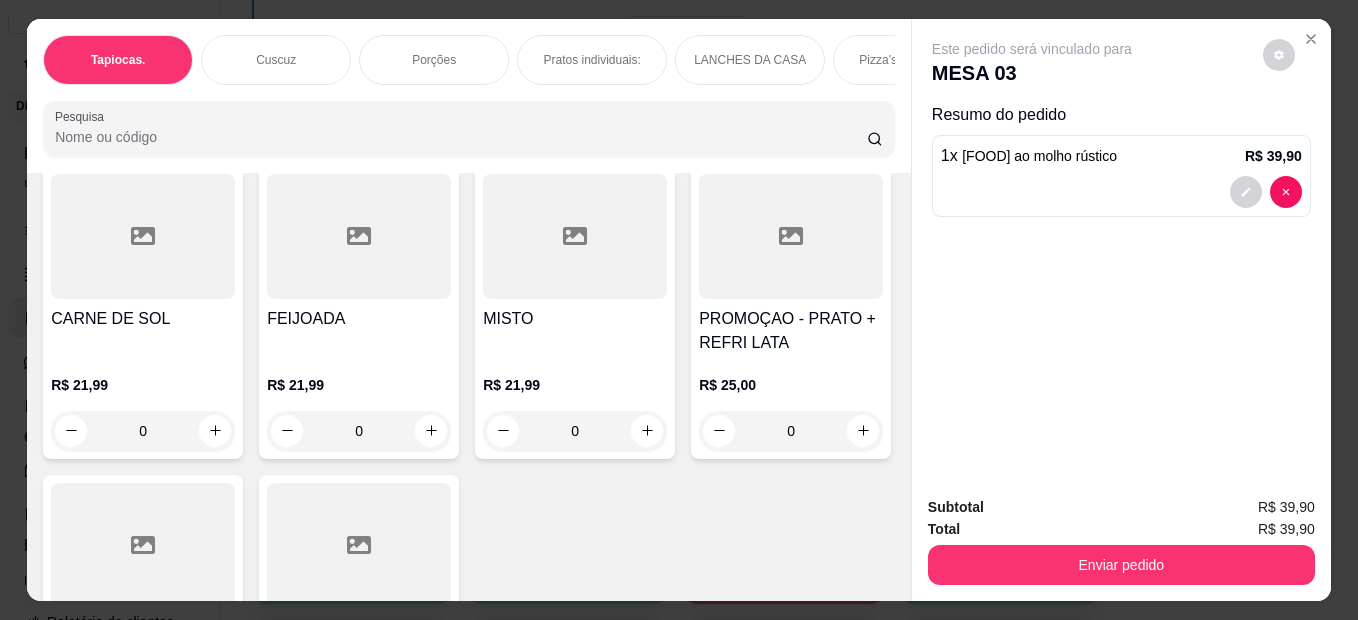 click on "File de frango" at bounding box center [575, 34] 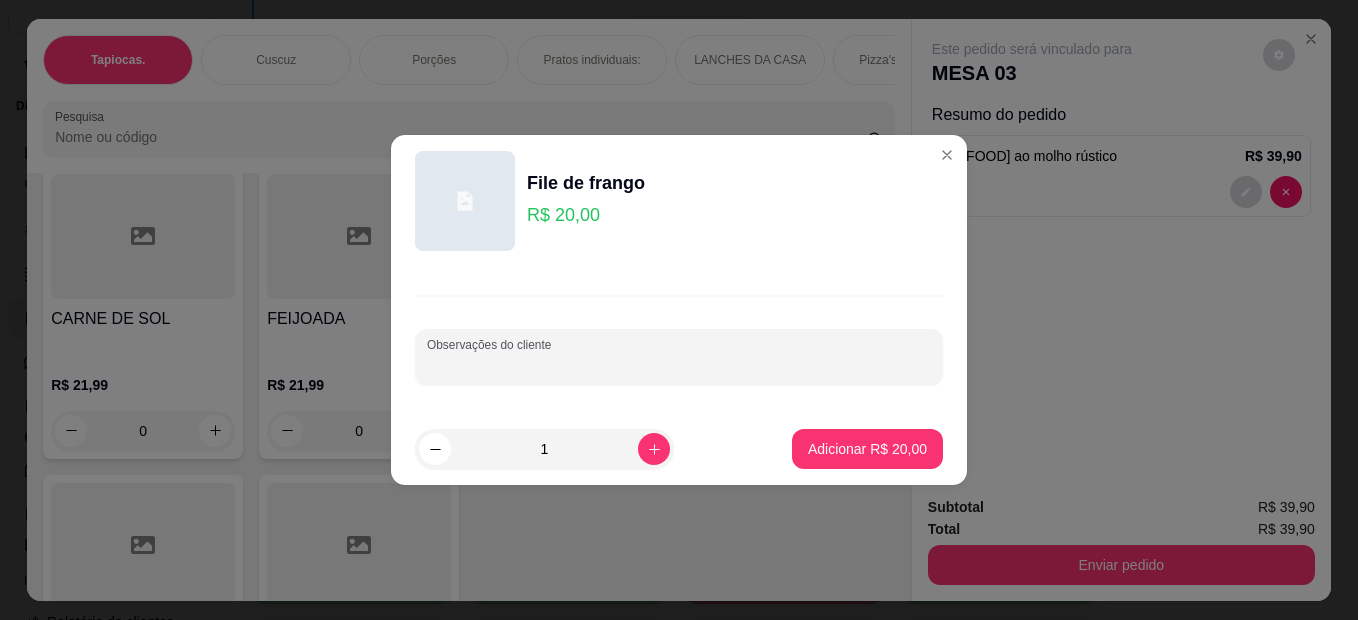 click on "Observações do cliente" at bounding box center (679, 365) 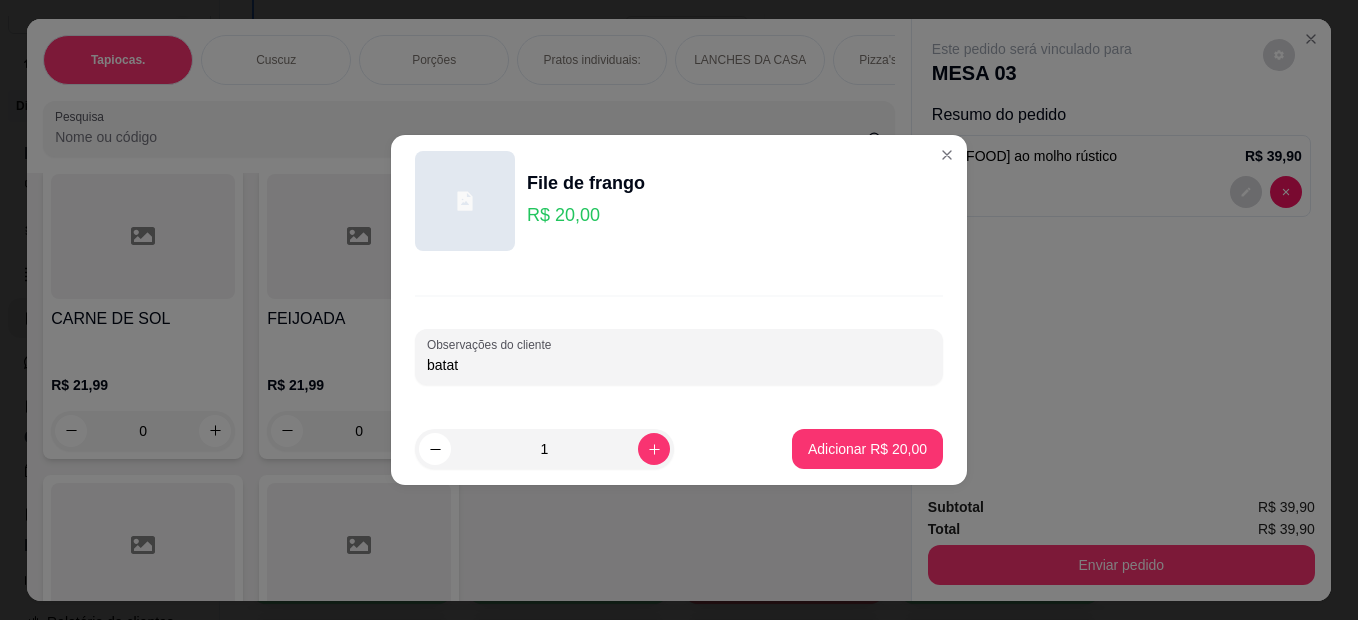 type on "batata" 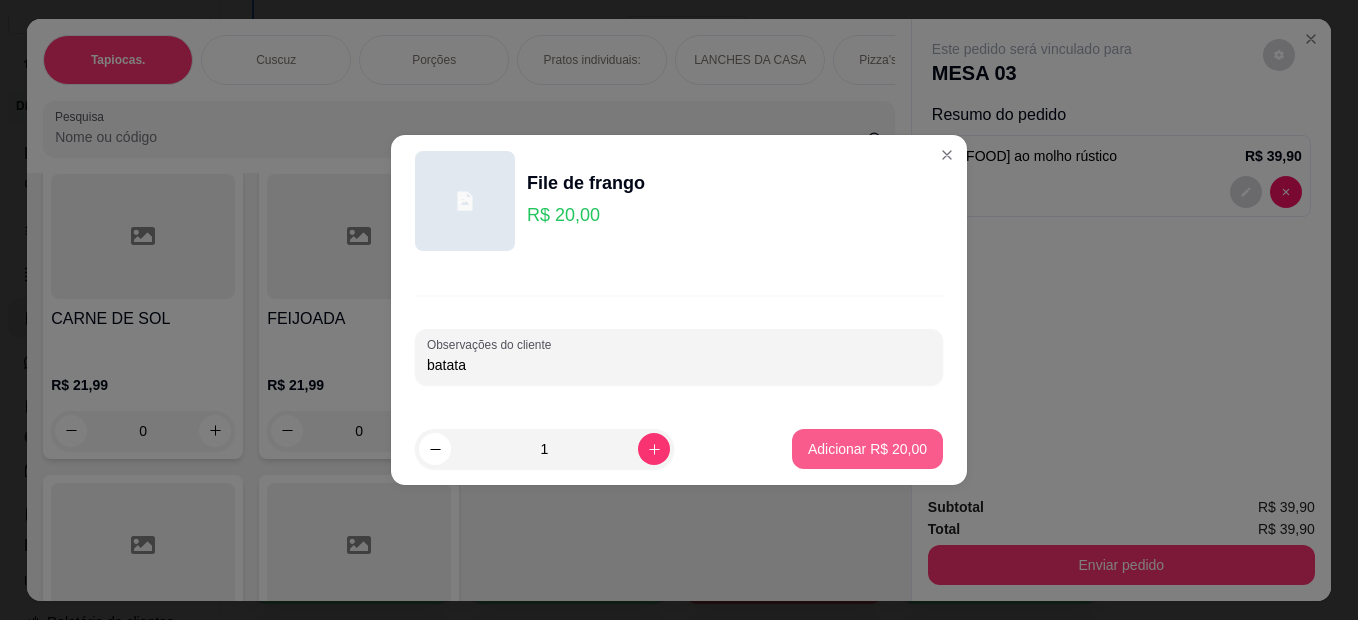 click on "Adicionar   R$ 20,00" at bounding box center [867, 449] 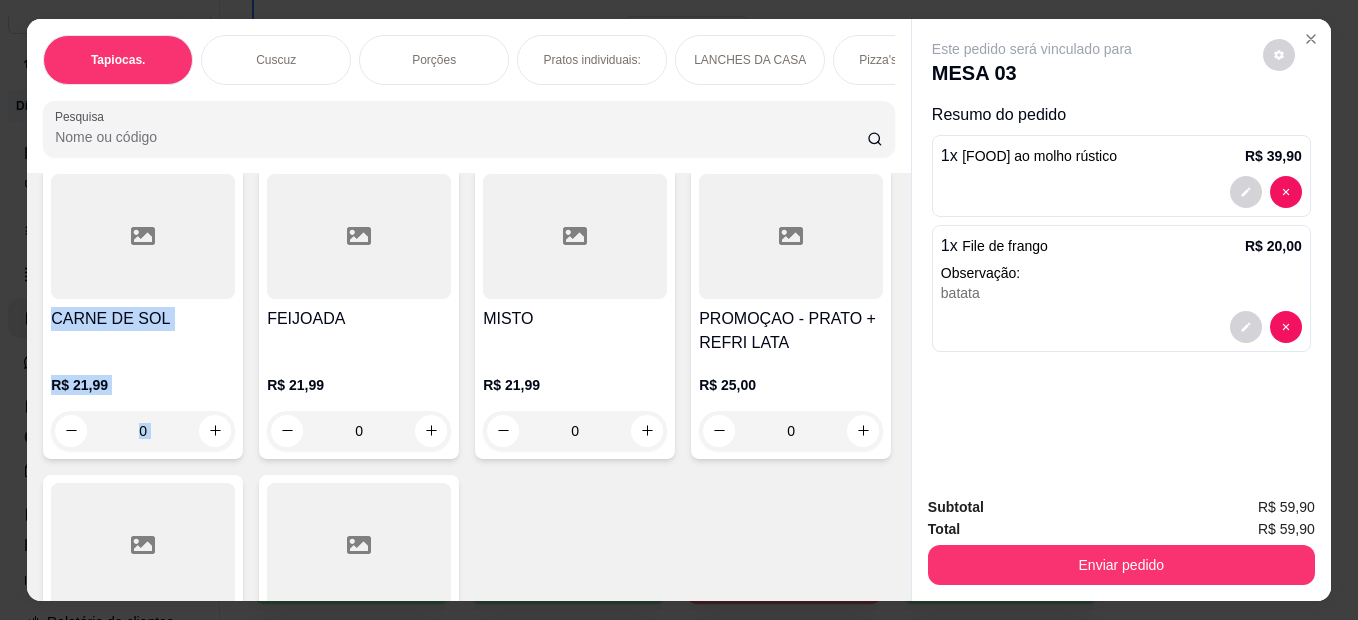 drag, startPoint x: 894, startPoint y: 482, endPoint x: 892, endPoint y: 439, distance: 43.046486 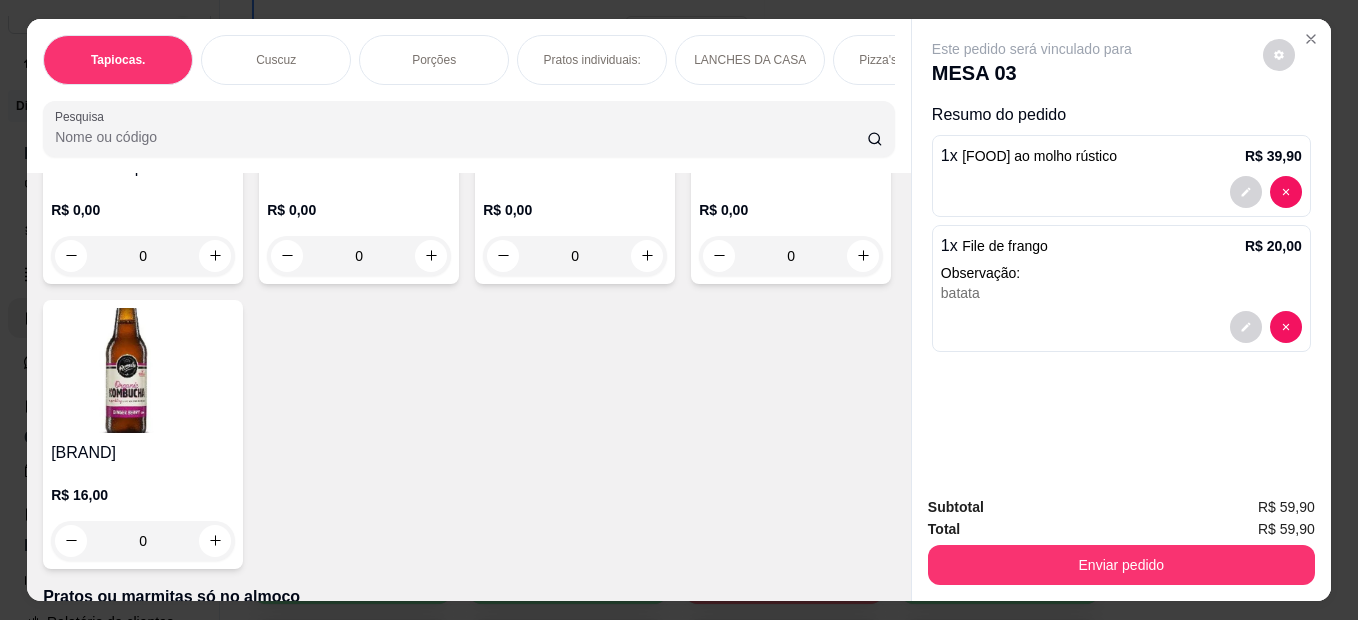 scroll, scrollTop: 4421, scrollLeft: 0, axis: vertical 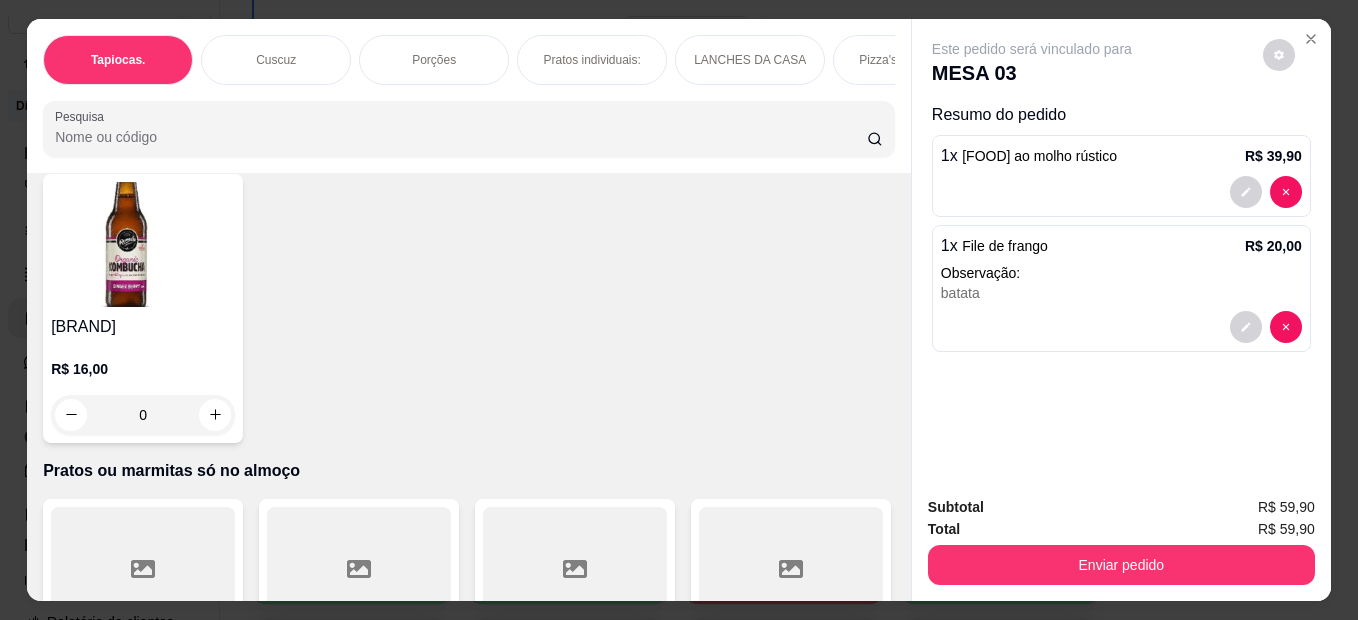 click at bounding box center (575, -41) 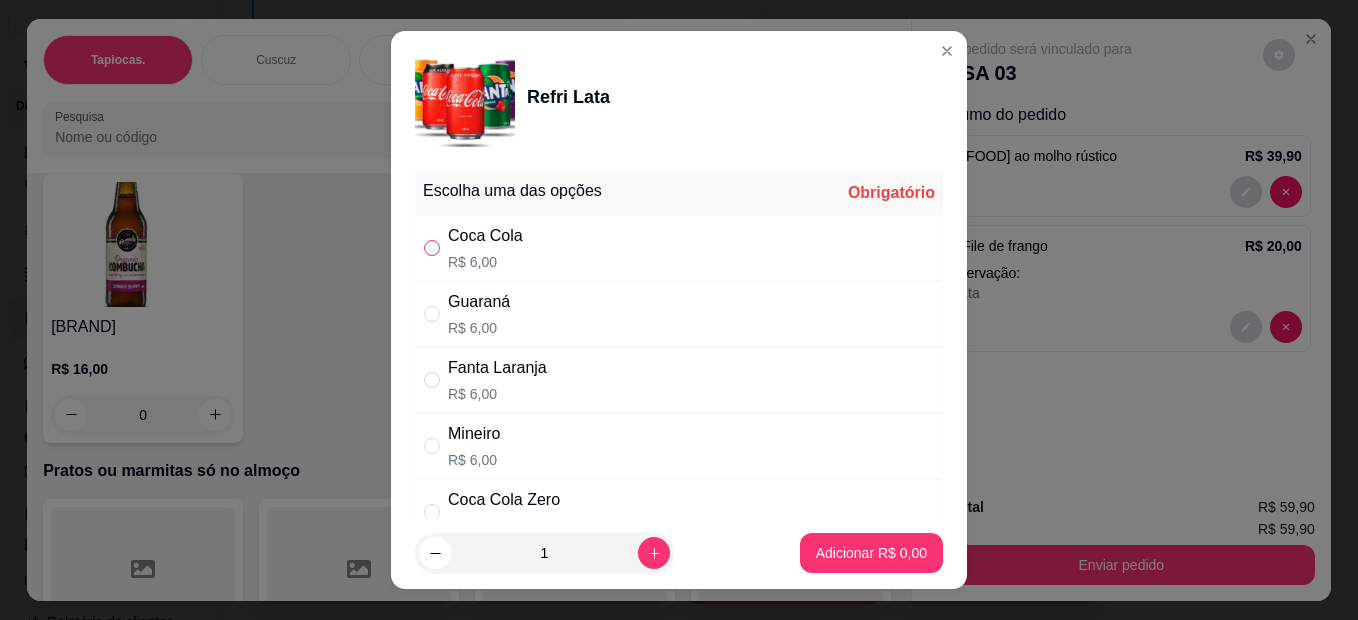 click at bounding box center (432, 248) 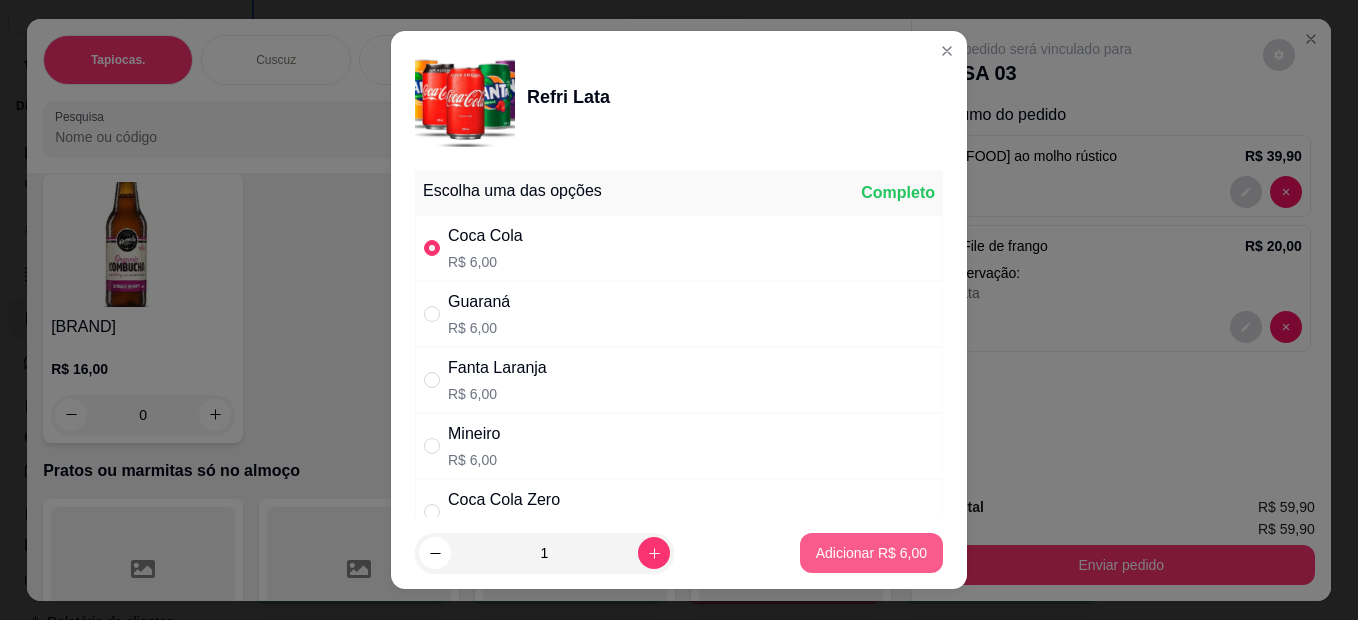 click on "Adicionar   R$ 6,00" at bounding box center [871, 553] 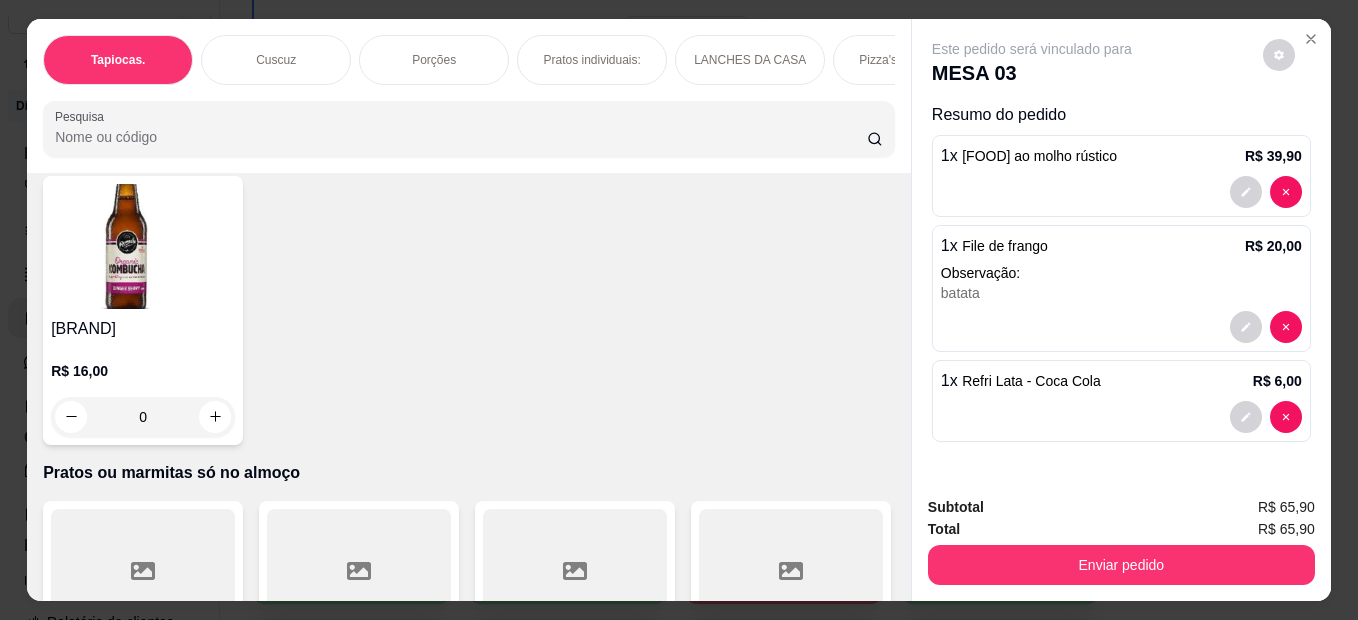 type on "1" 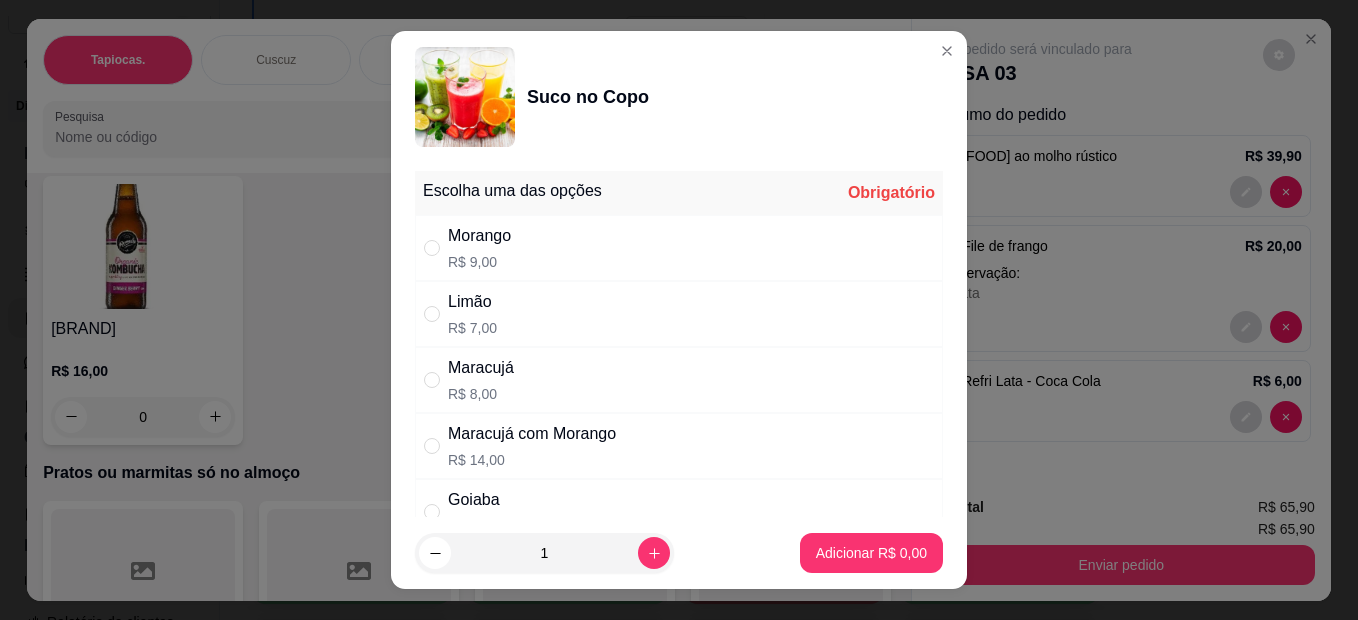 click on "Maracujá com Morango" at bounding box center (532, 434) 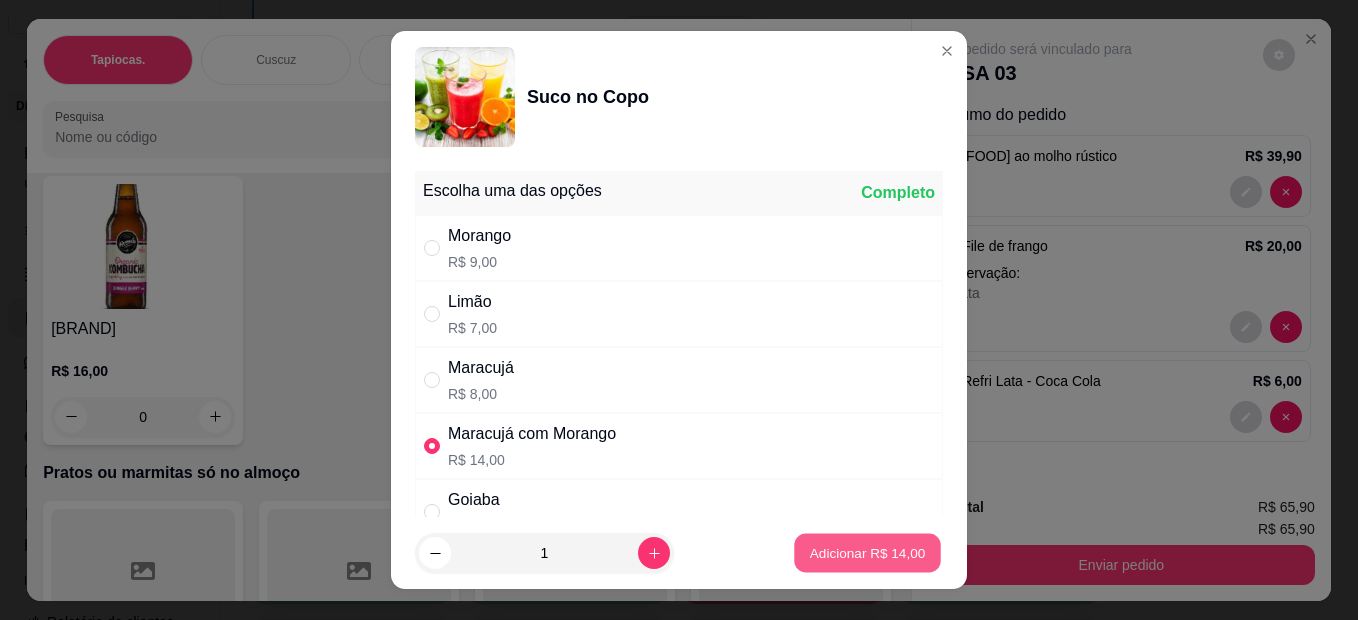 click on "Adicionar   R$ 14,00" at bounding box center (867, 553) 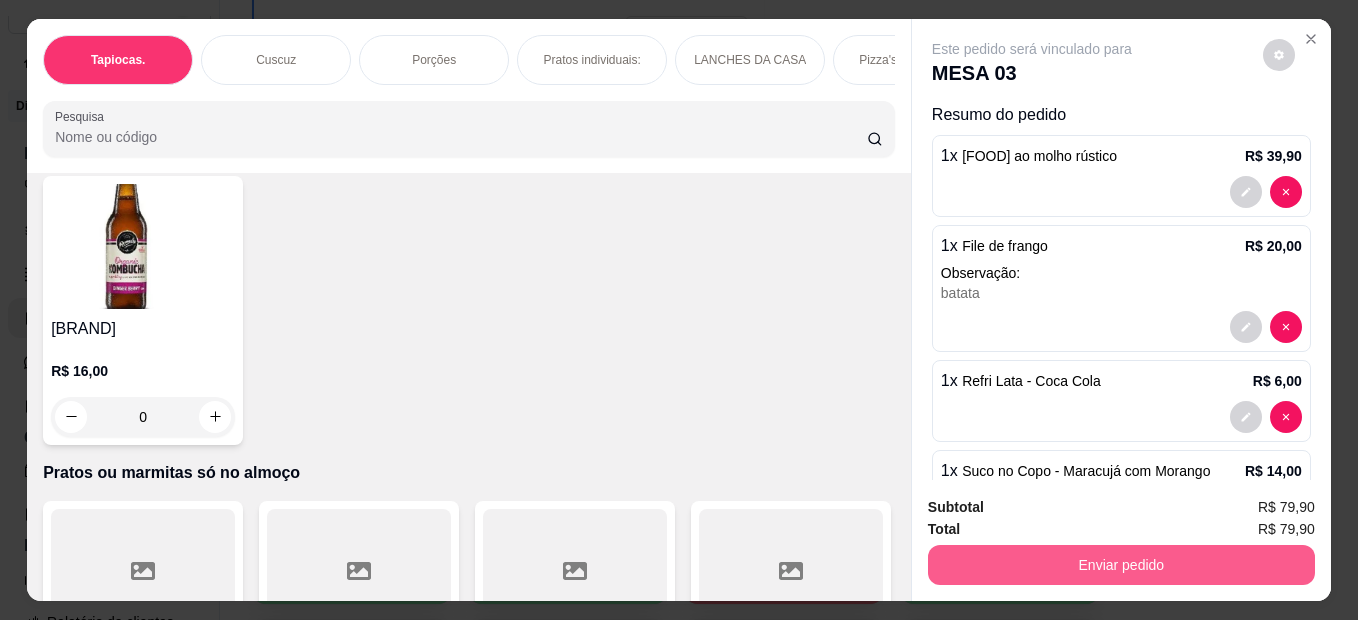 click on "Enviar pedido" at bounding box center (1121, 565) 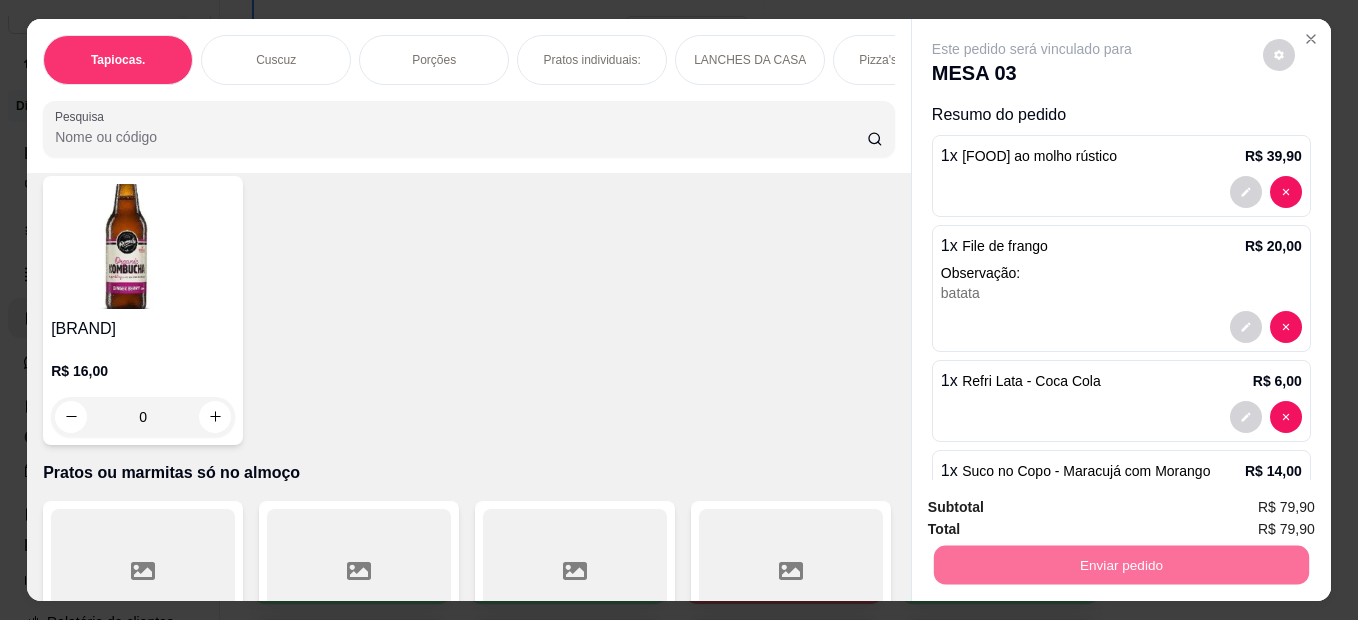 click on "1 x   File de frango  R$ 20,00" at bounding box center (1121, 246) 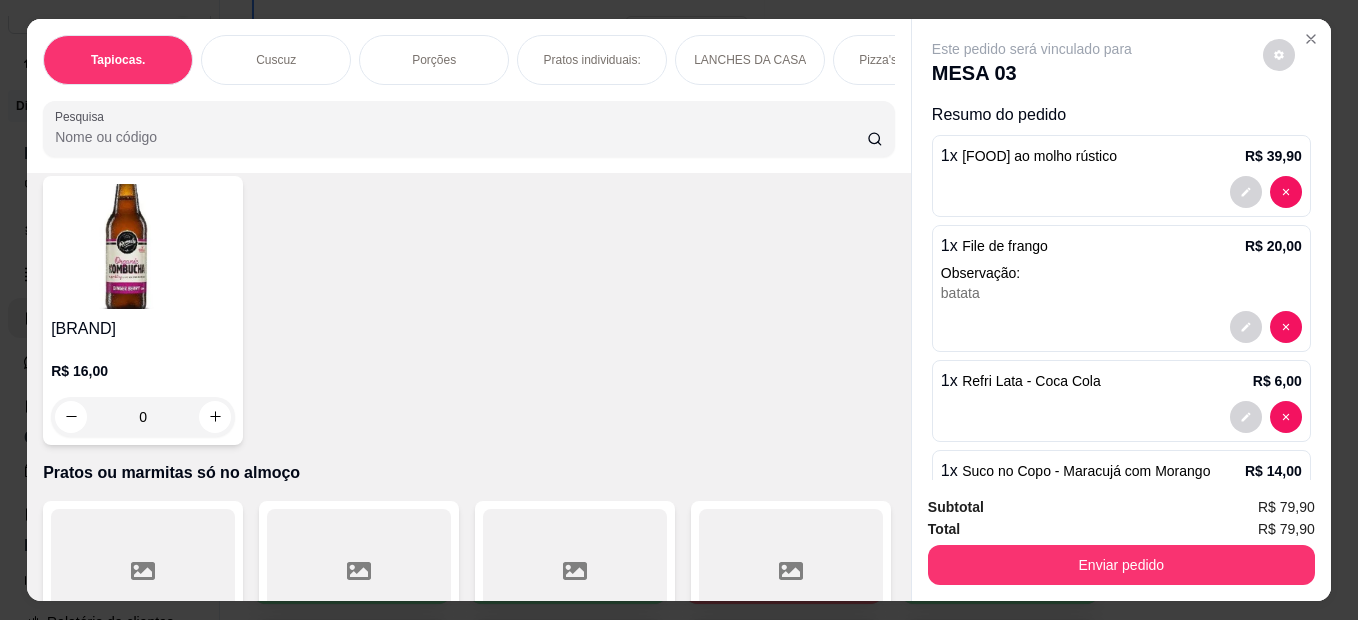scroll, scrollTop: 79, scrollLeft: 0, axis: vertical 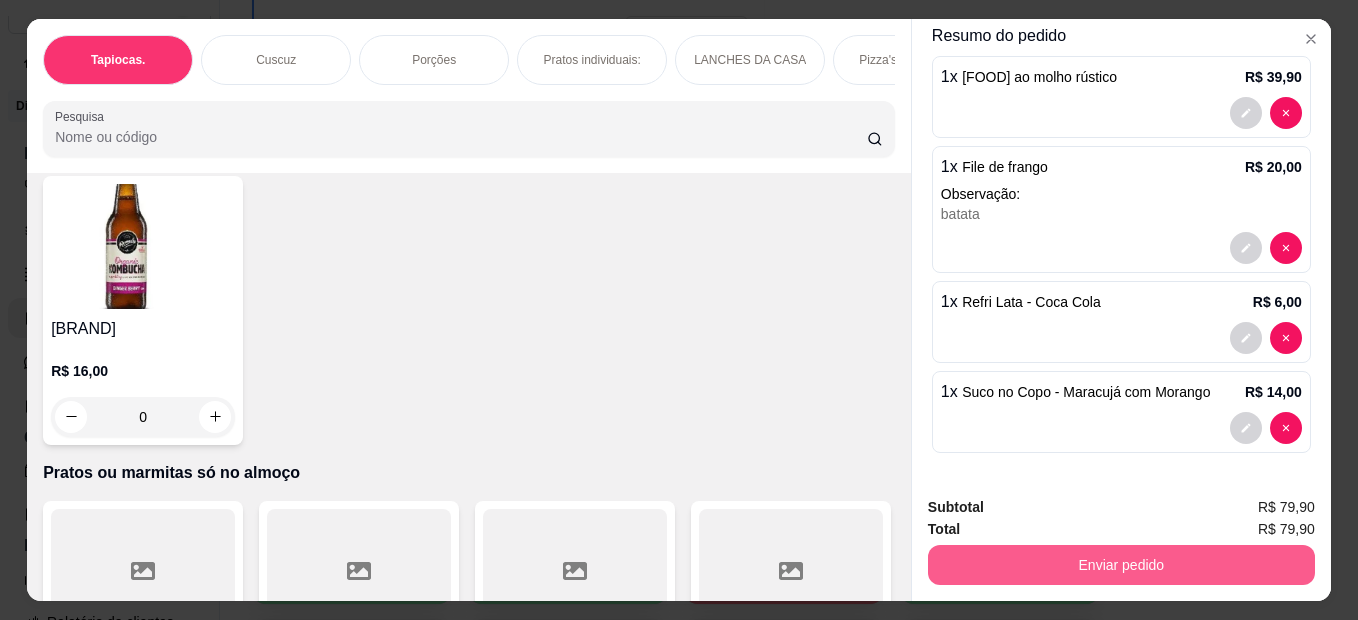 click on "Enviar pedido" at bounding box center [1121, 565] 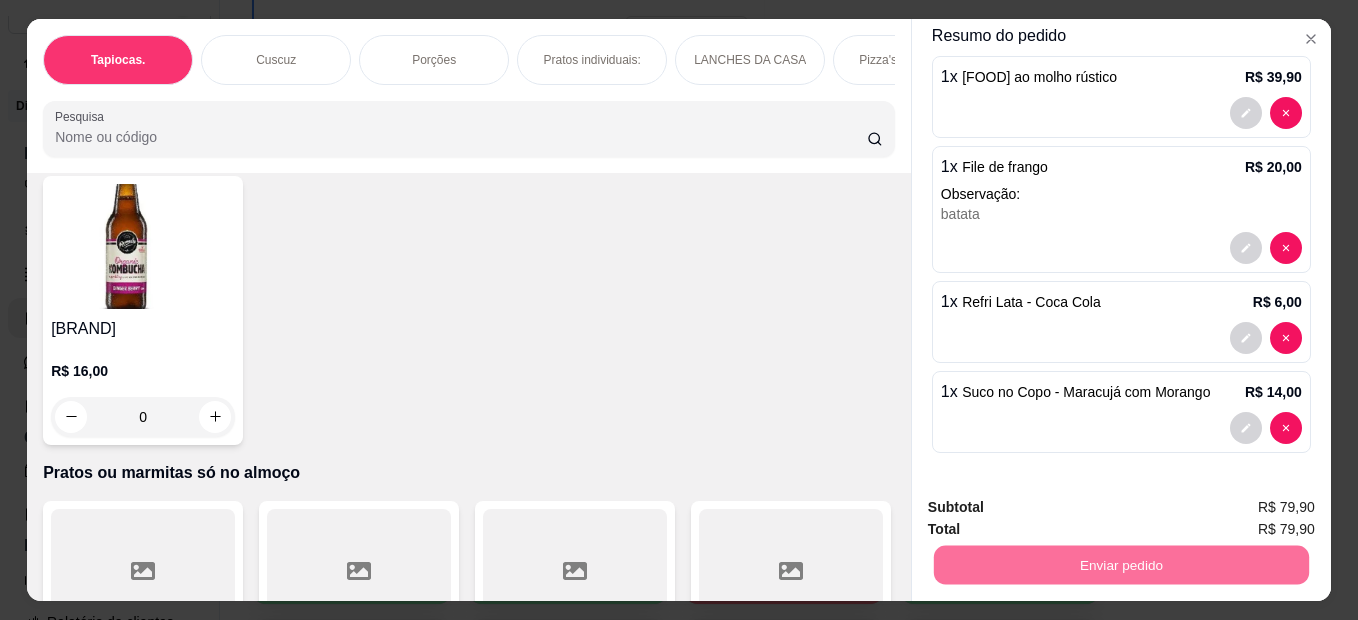 click on "Não registrar e enviar pedido" at bounding box center [1055, 509] 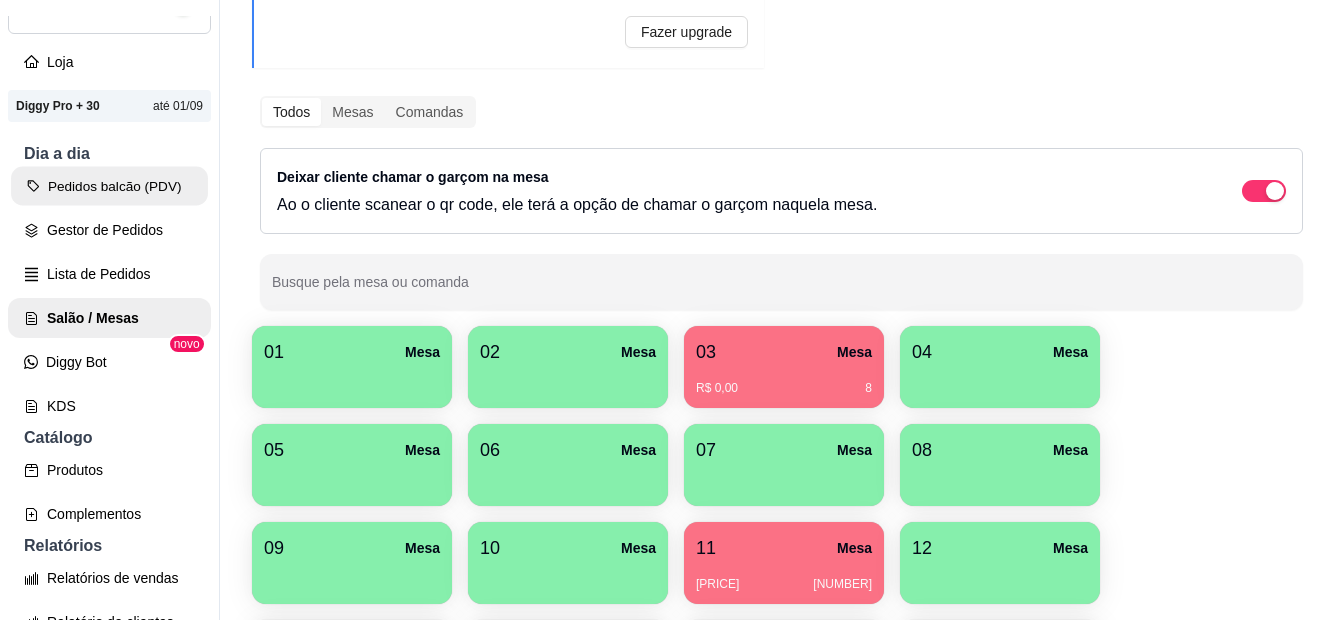 click on "Pedidos balcão (PDV)" at bounding box center (109, 186) 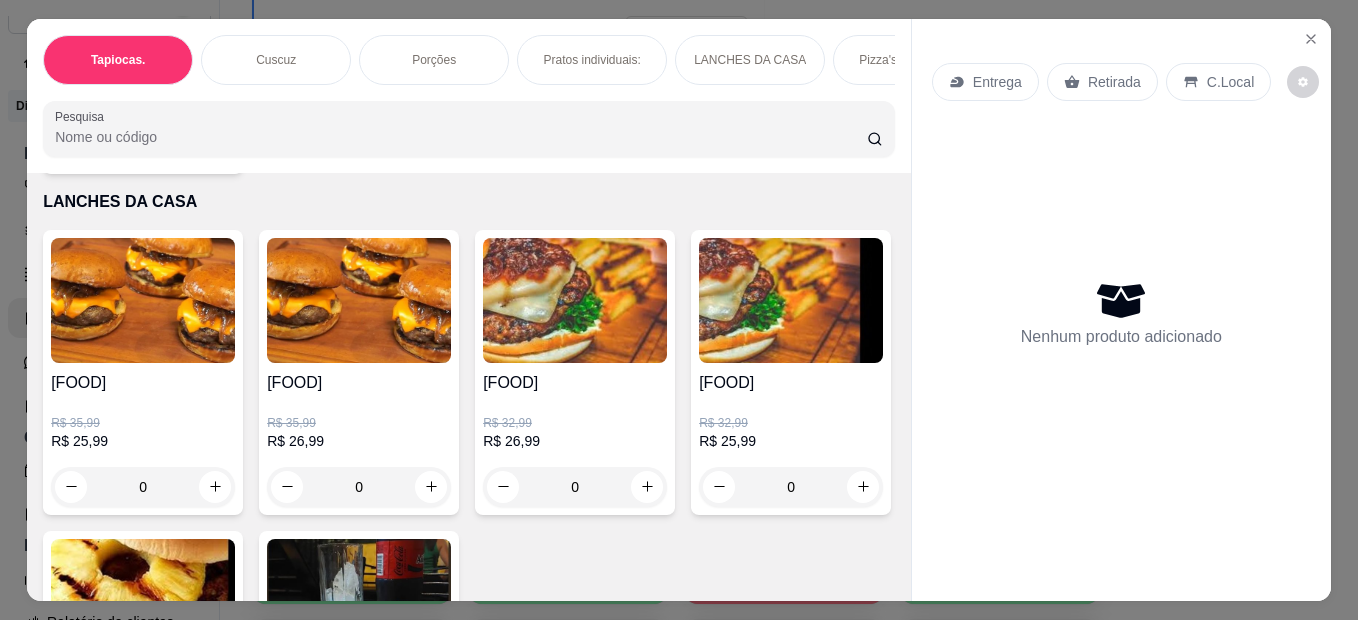 scroll, scrollTop: 3112, scrollLeft: 0, axis: vertical 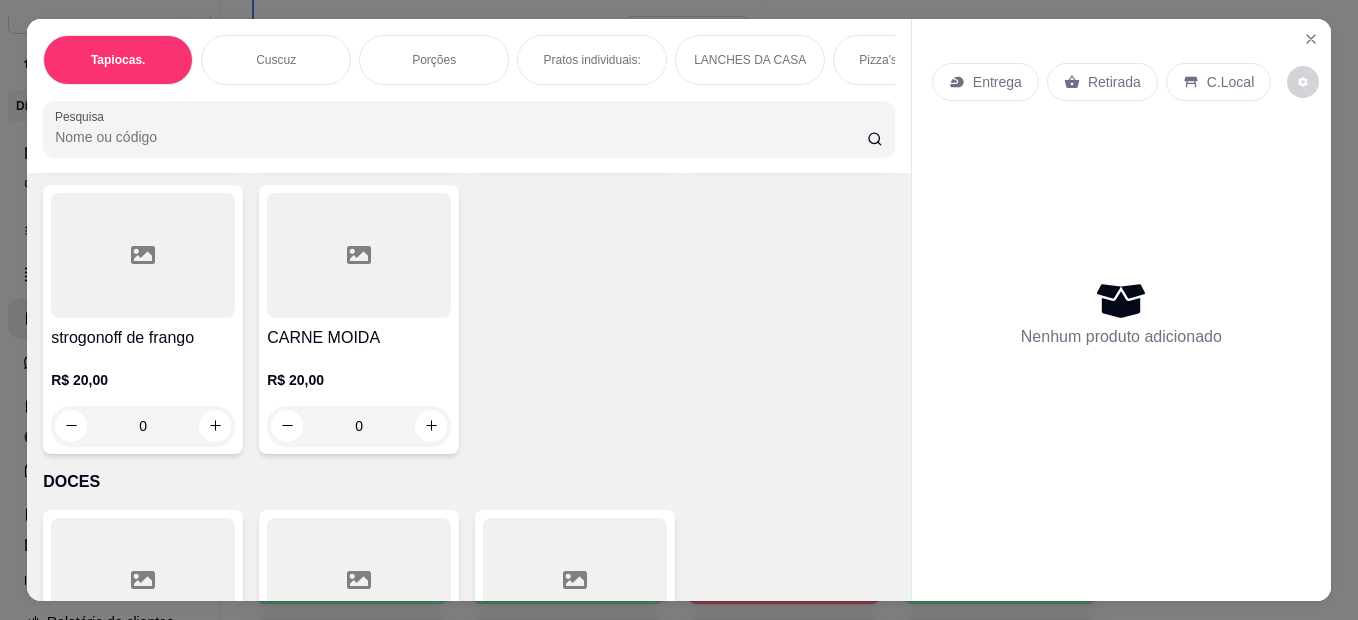 click at bounding box center (359, -54) 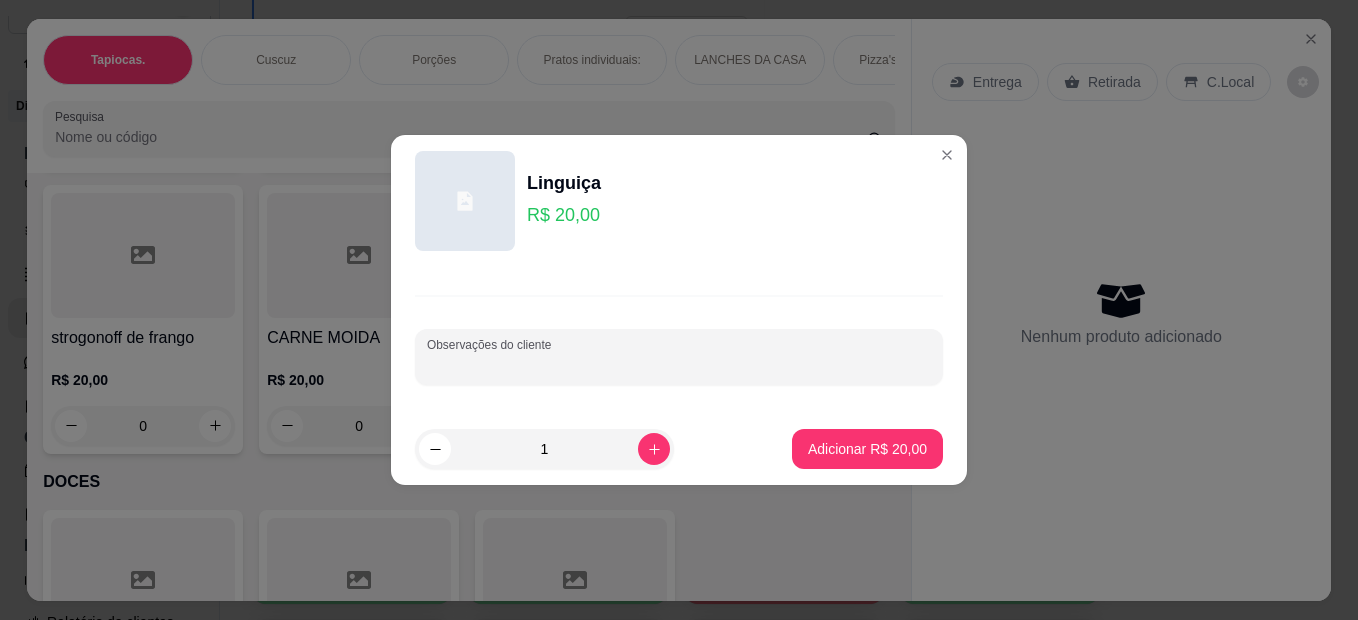 click on "Observações do cliente" at bounding box center [679, 365] 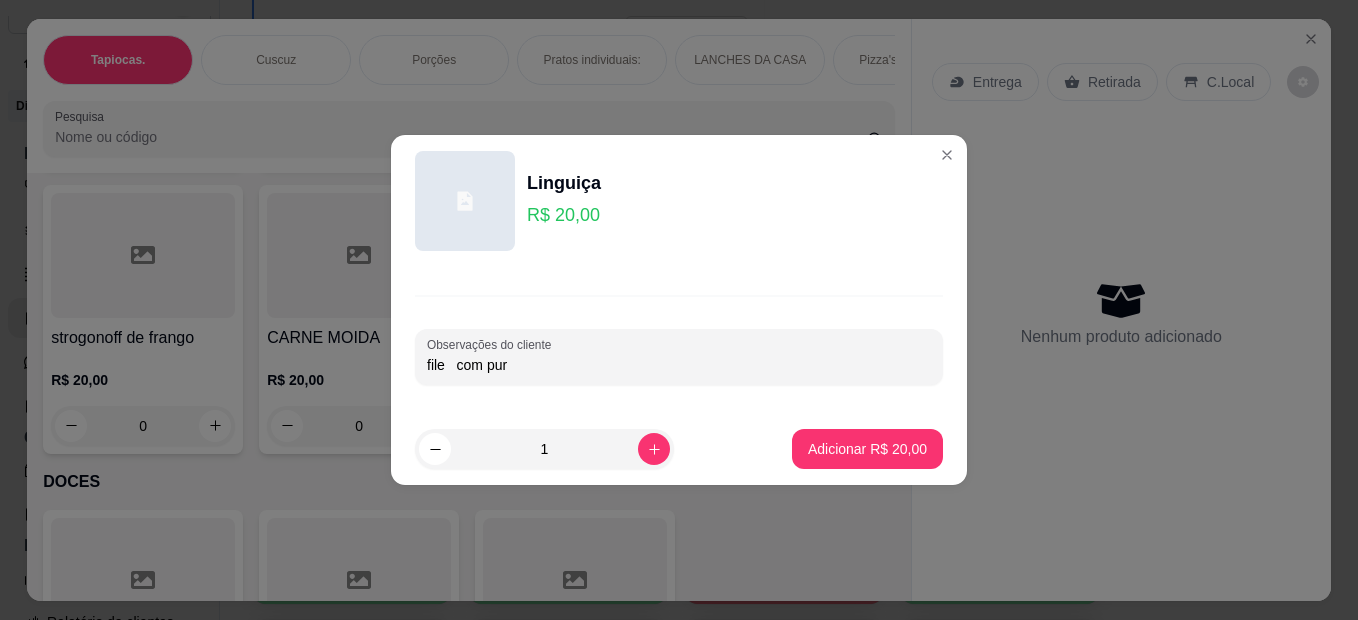 type on "file   com pure" 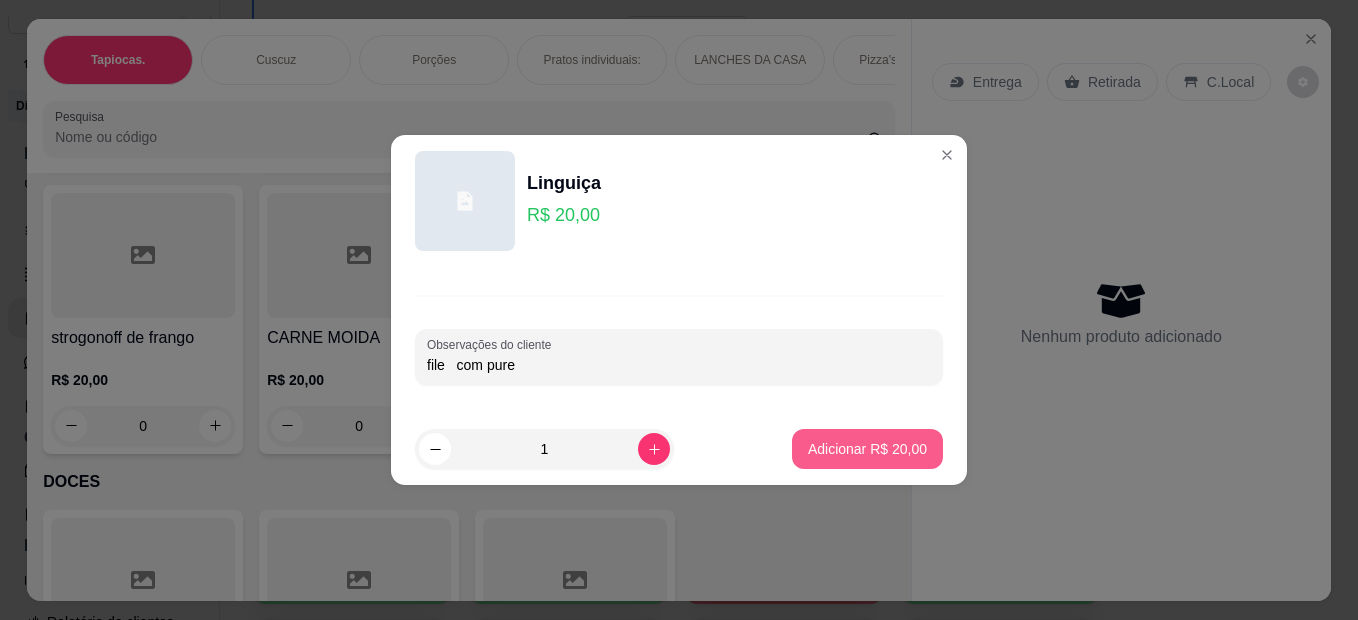 click on "Adicionar   R$ 20,00" at bounding box center [867, 449] 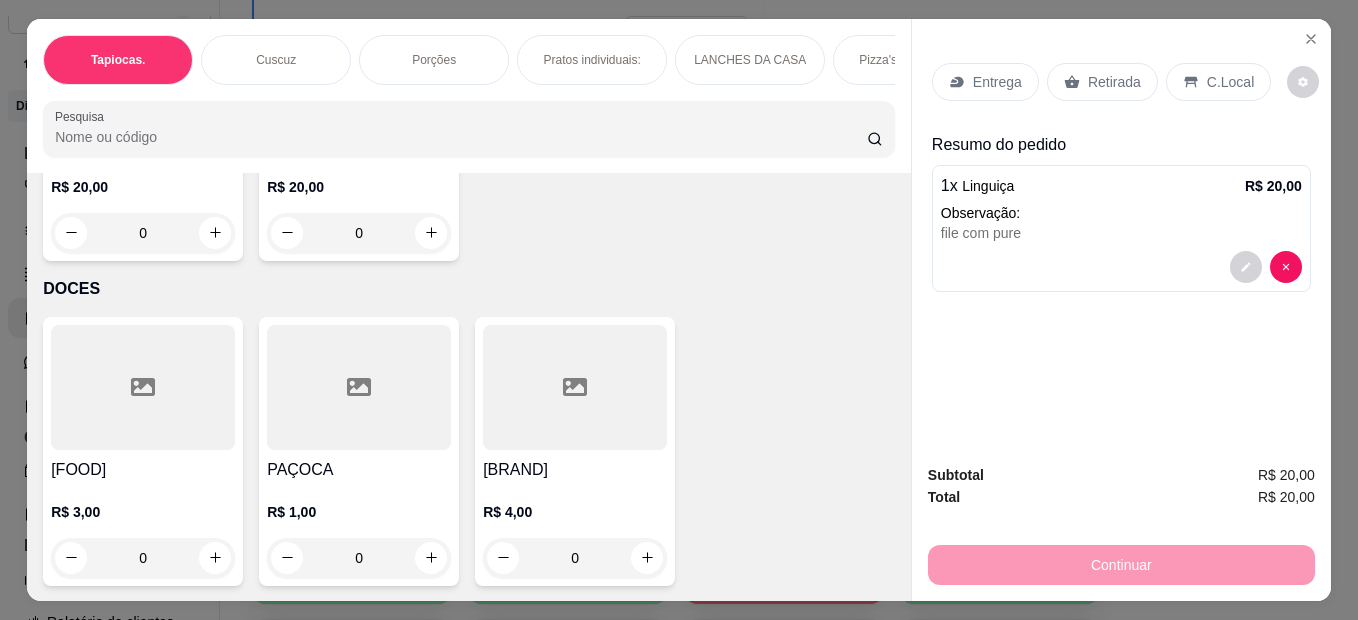 scroll, scrollTop: 6353, scrollLeft: 0, axis: vertical 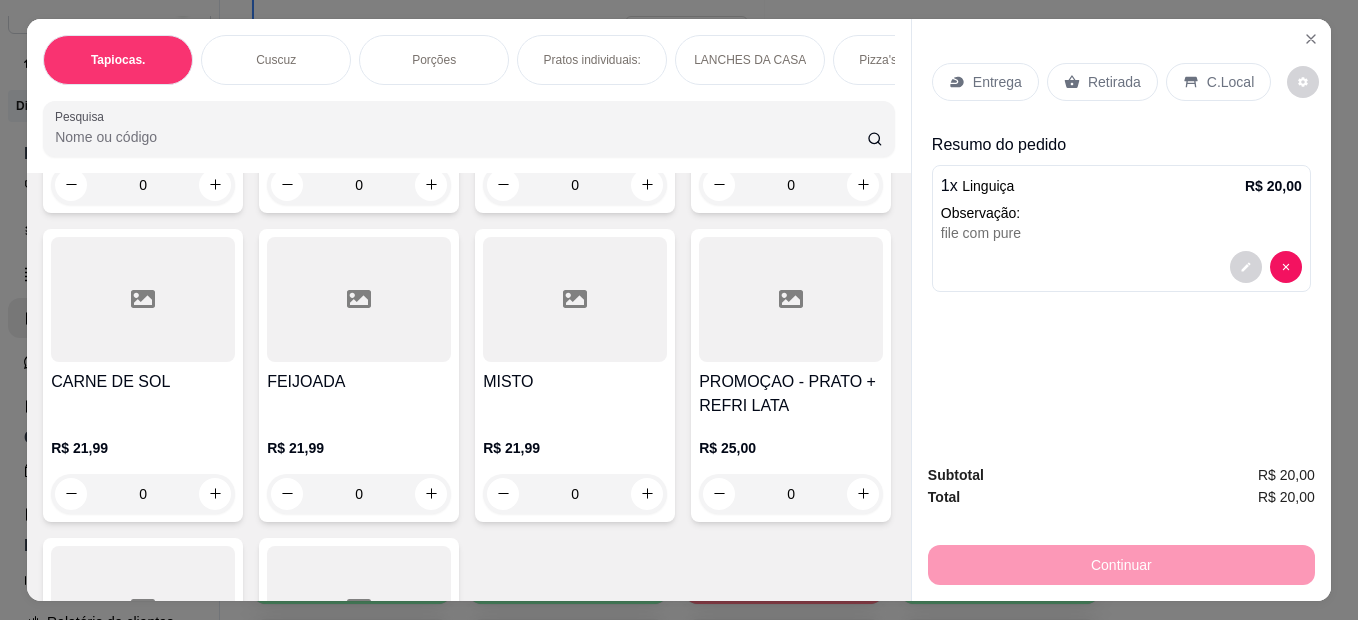 click on "File de frango    R$ 20,00 0" at bounding box center (575, 78) 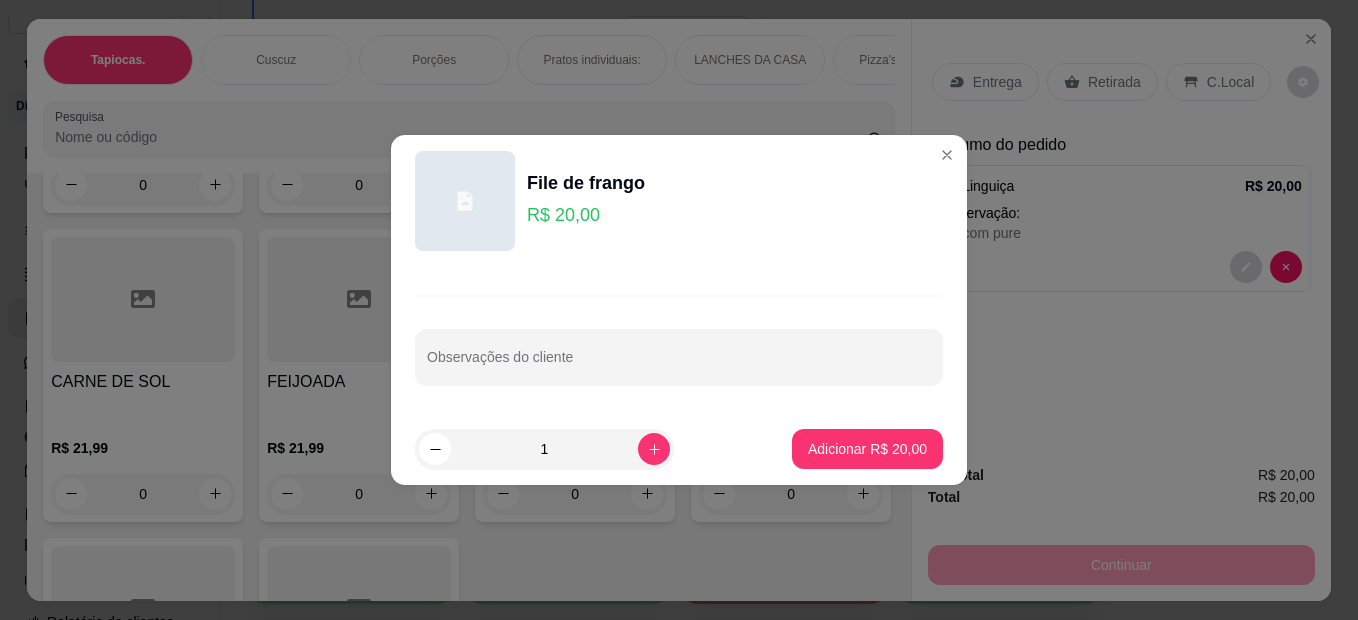 drag, startPoint x: 593, startPoint y: 419, endPoint x: 790, endPoint y: 237, distance: 268.20328 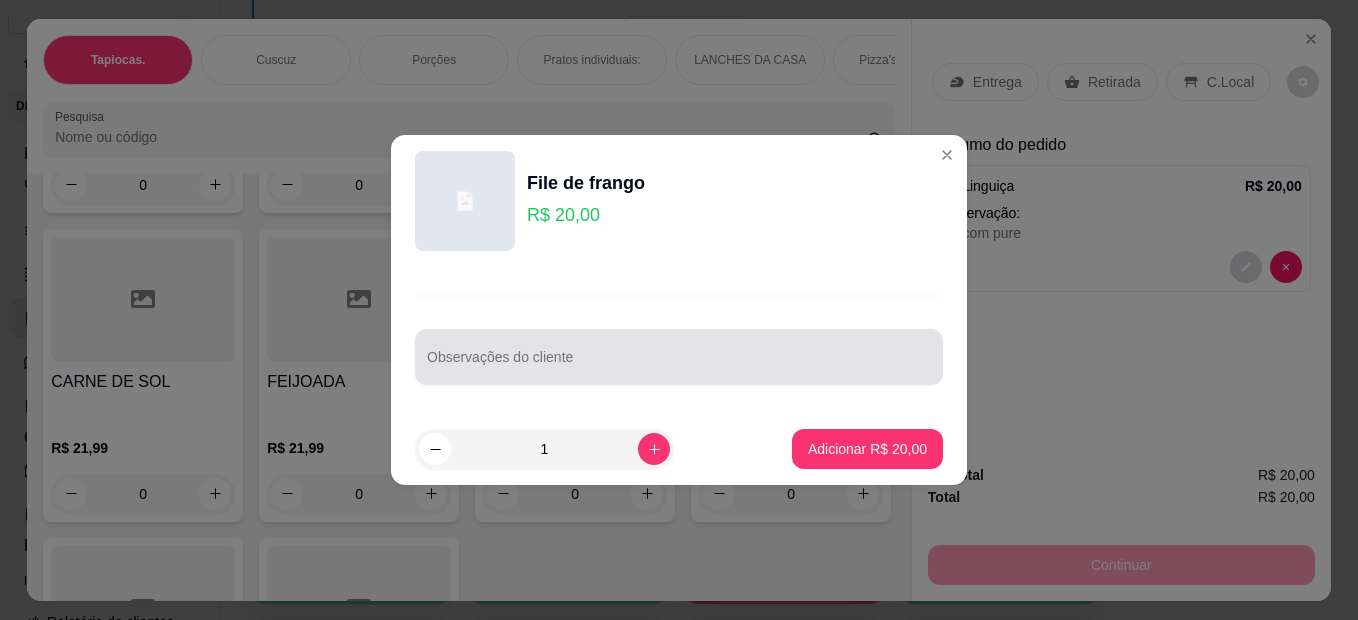 click on "Observações do cliente" at bounding box center (679, 365) 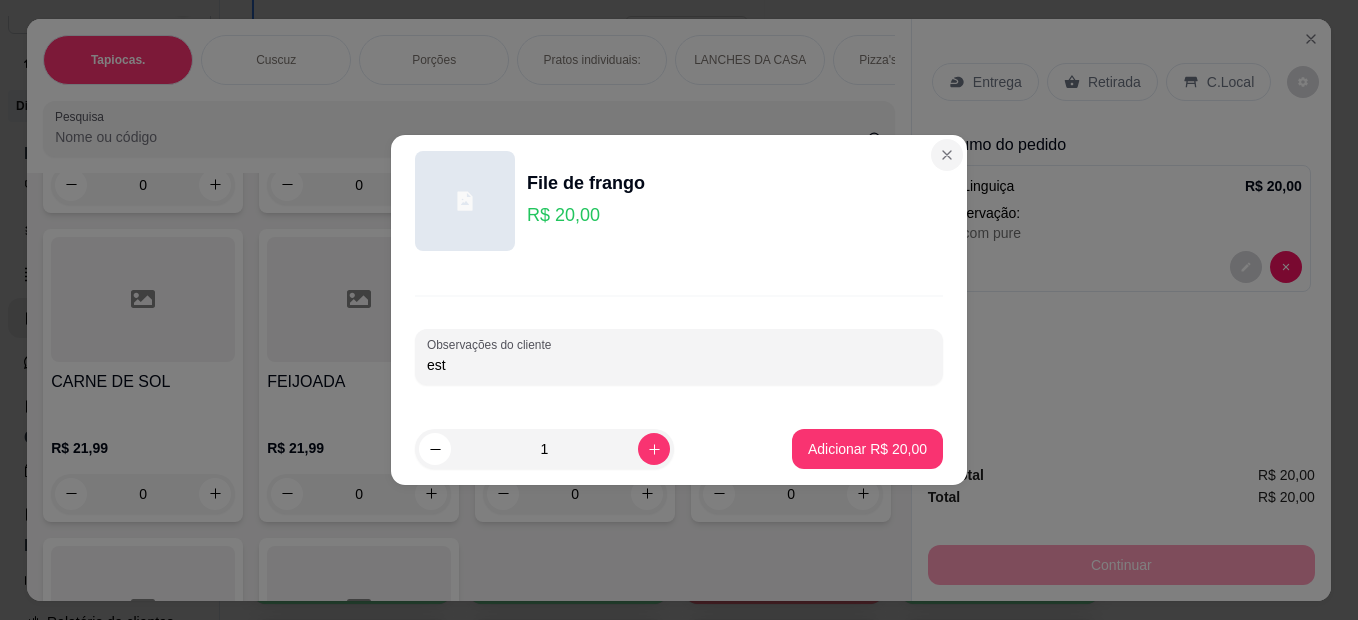 type on "est" 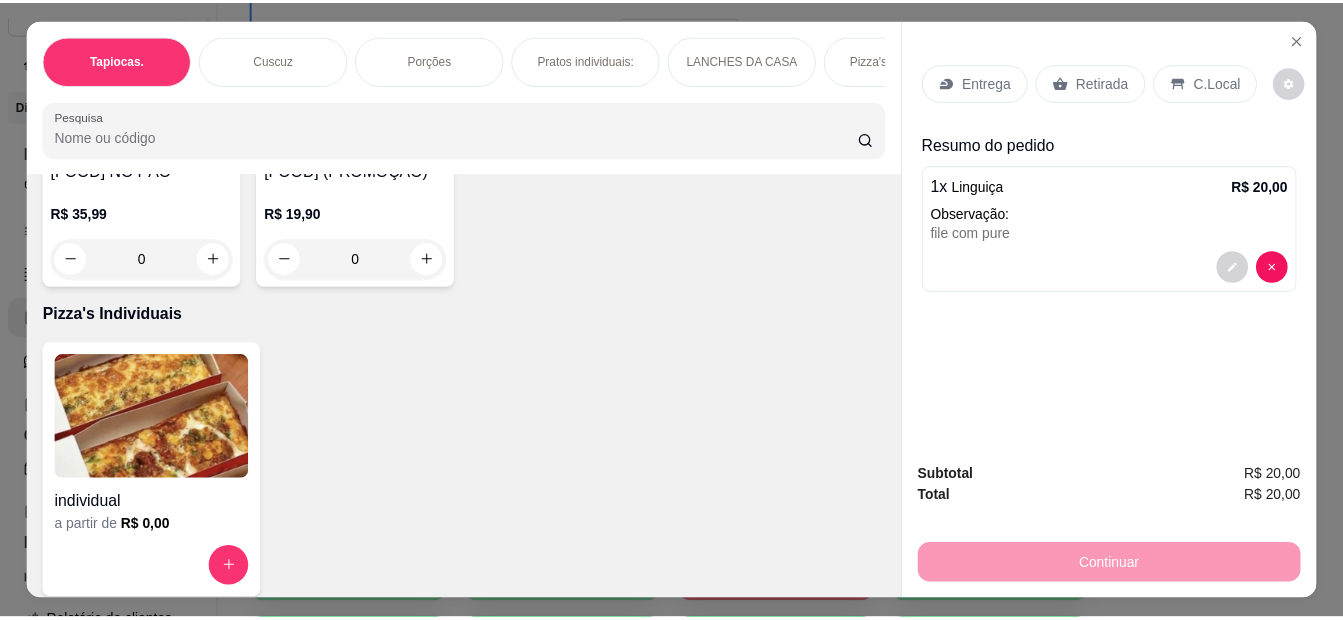 scroll, scrollTop: 2874, scrollLeft: 0, axis: vertical 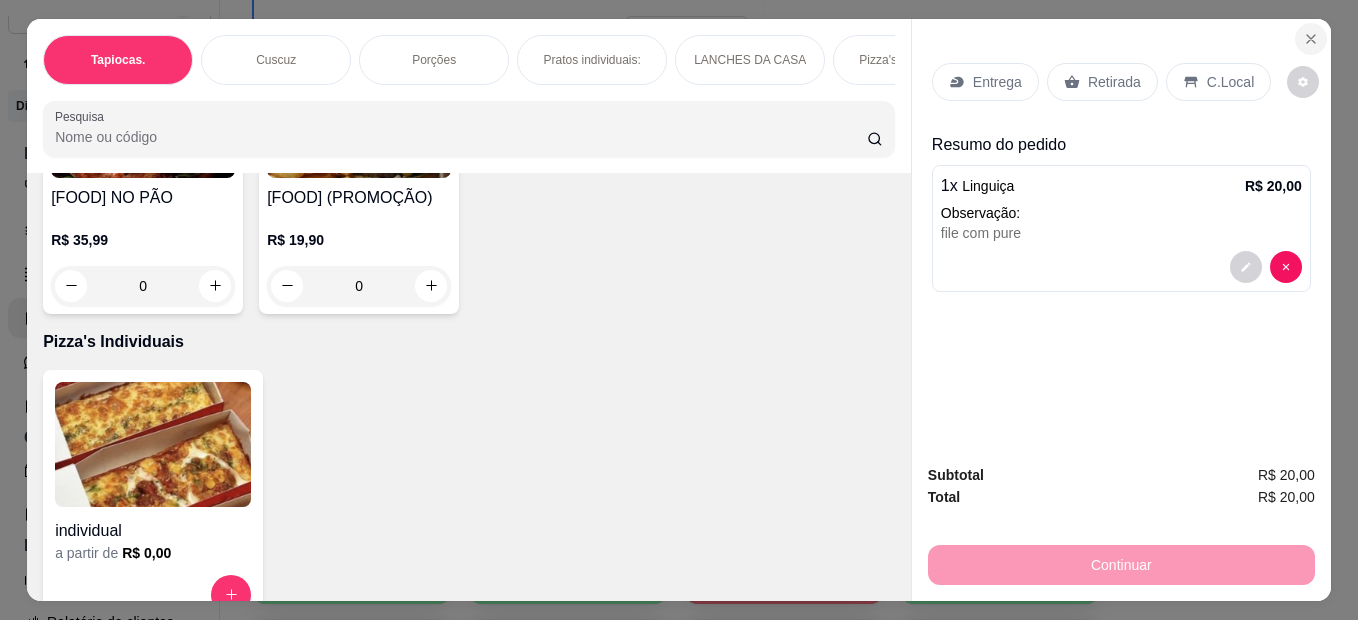click 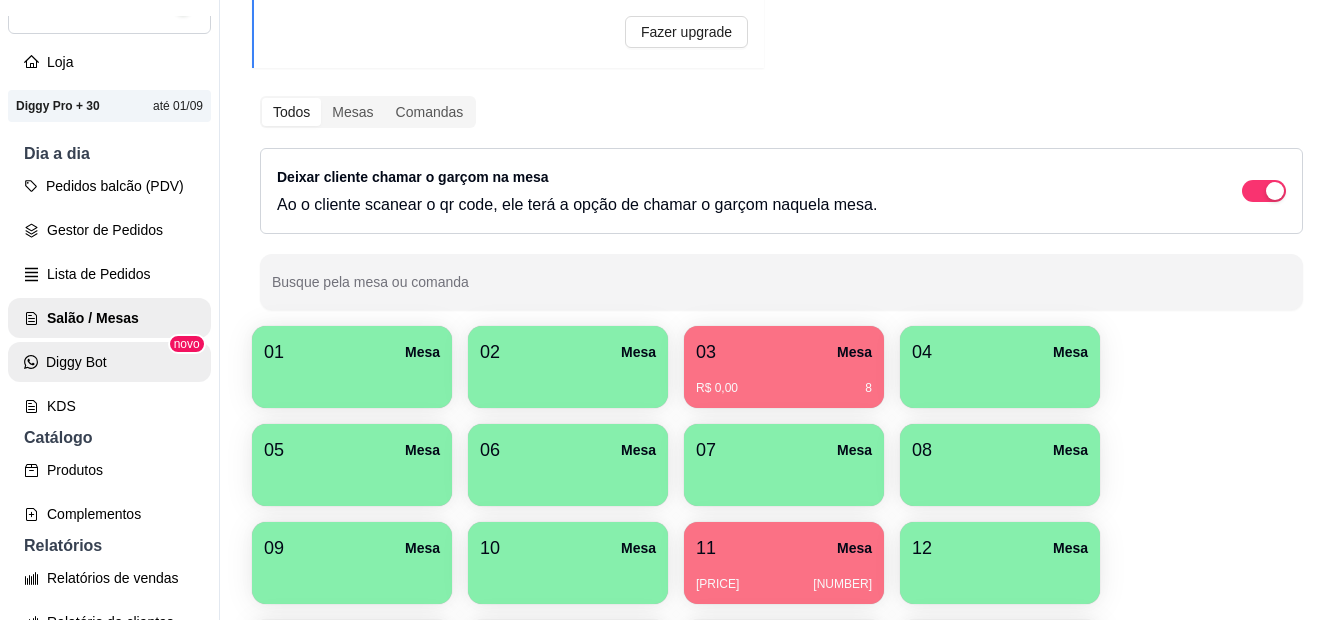 scroll, scrollTop: 0, scrollLeft: 0, axis: both 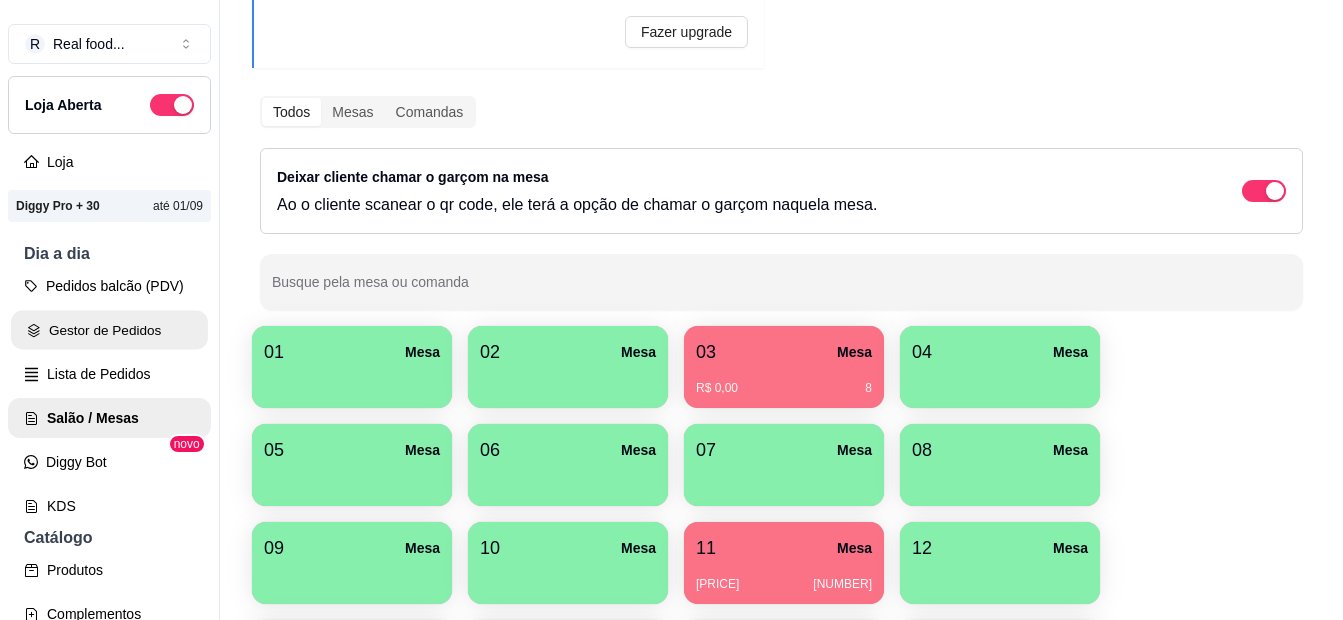 click on "Gestor de Pedidos" at bounding box center (109, 330) 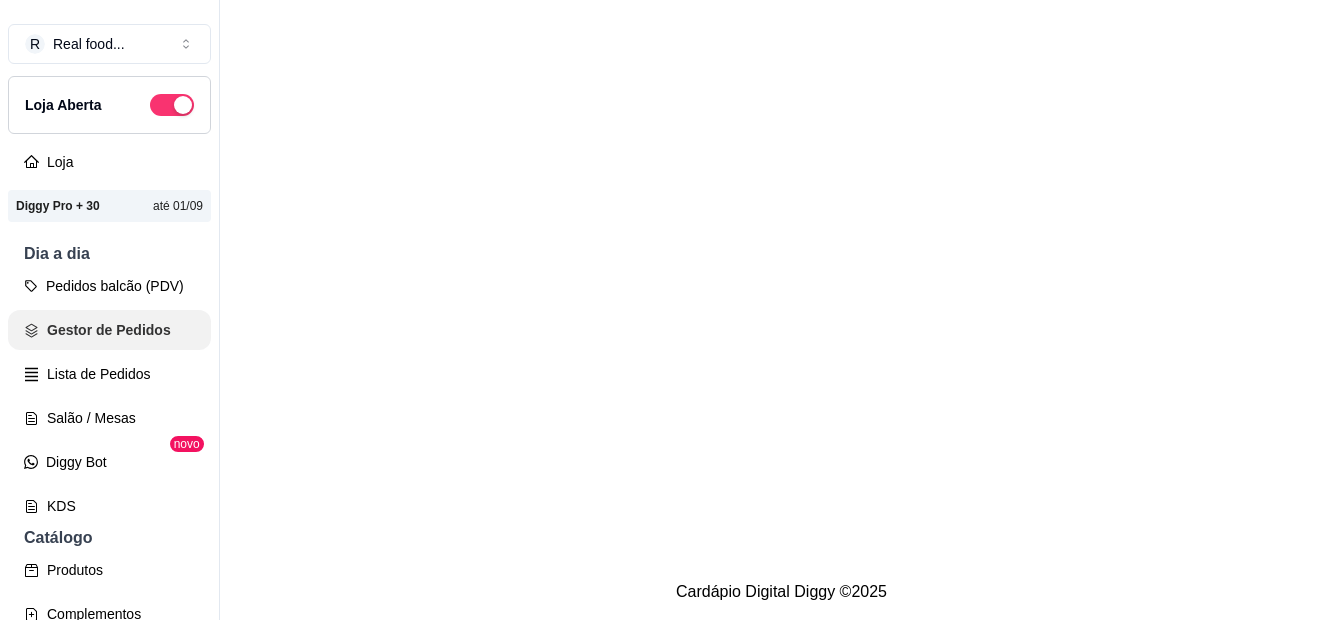 scroll, scrollTop: 0, scrollLeft: 0, axis: both 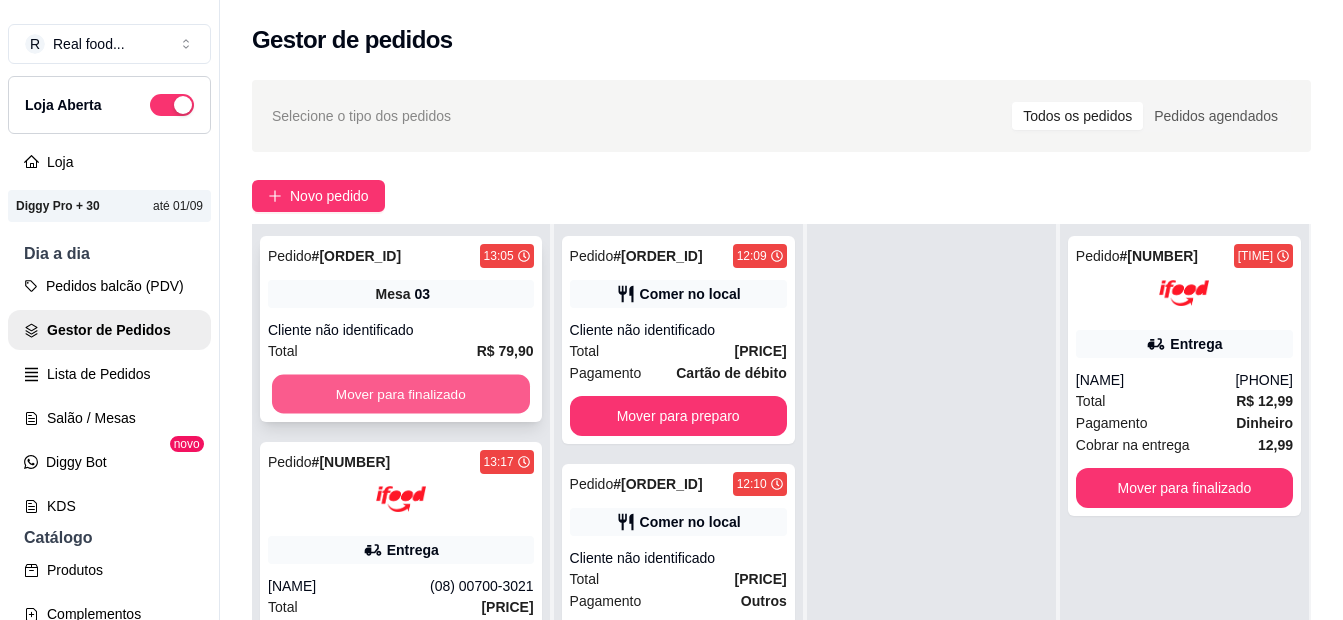 click on "Mover para finalizado" at bounding box center (401, 394) 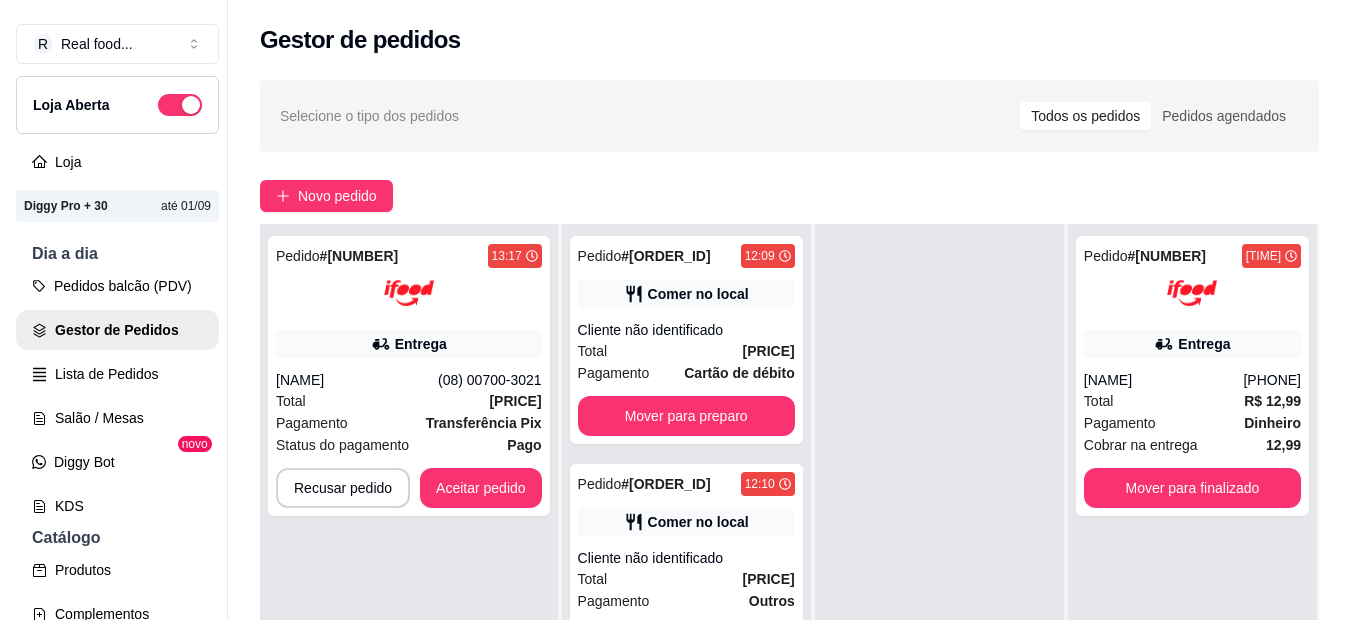 scroll, scrollTop: 0, scrollLeft: 0, axis: both 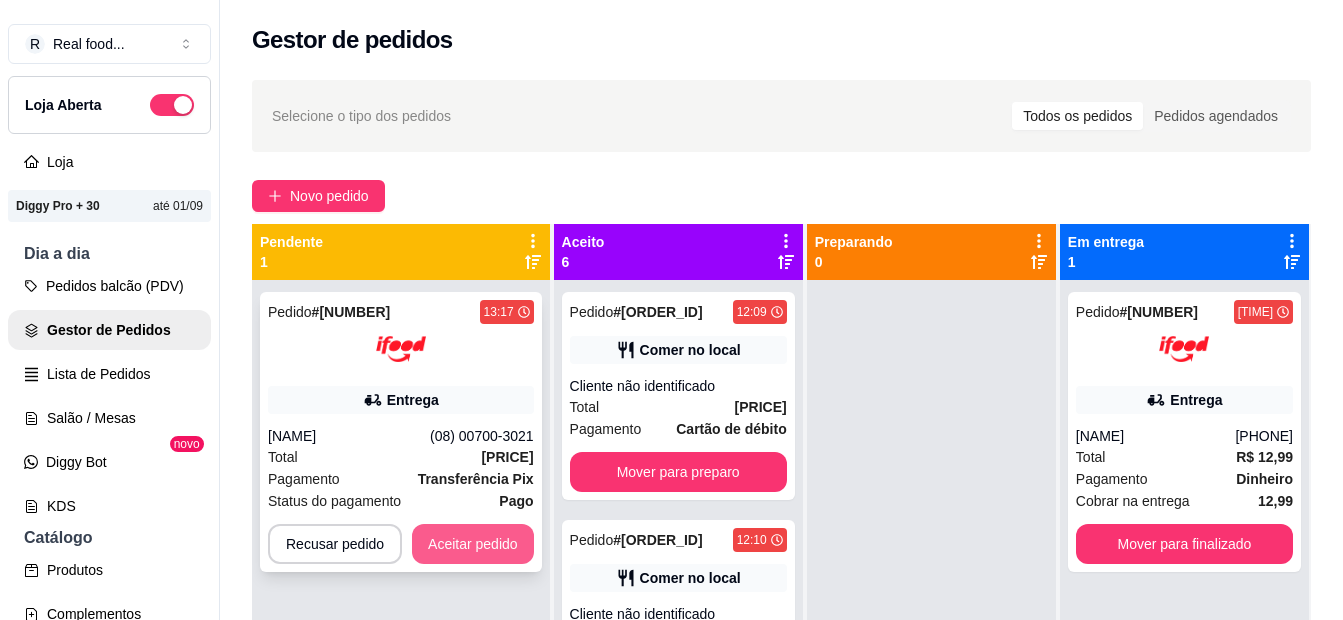 click on "Aceitar pedido" at bounding box center (473, 544) 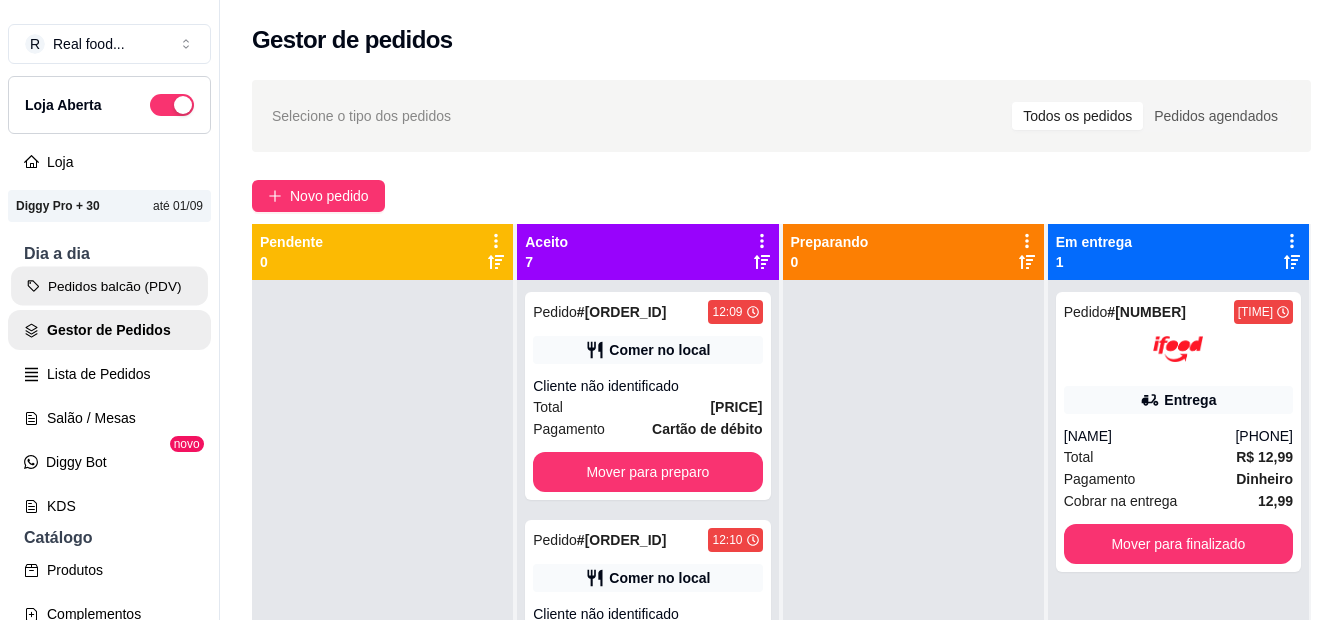 click on "Pedidos balcão (PDV)" at bounding box center [109, 286] 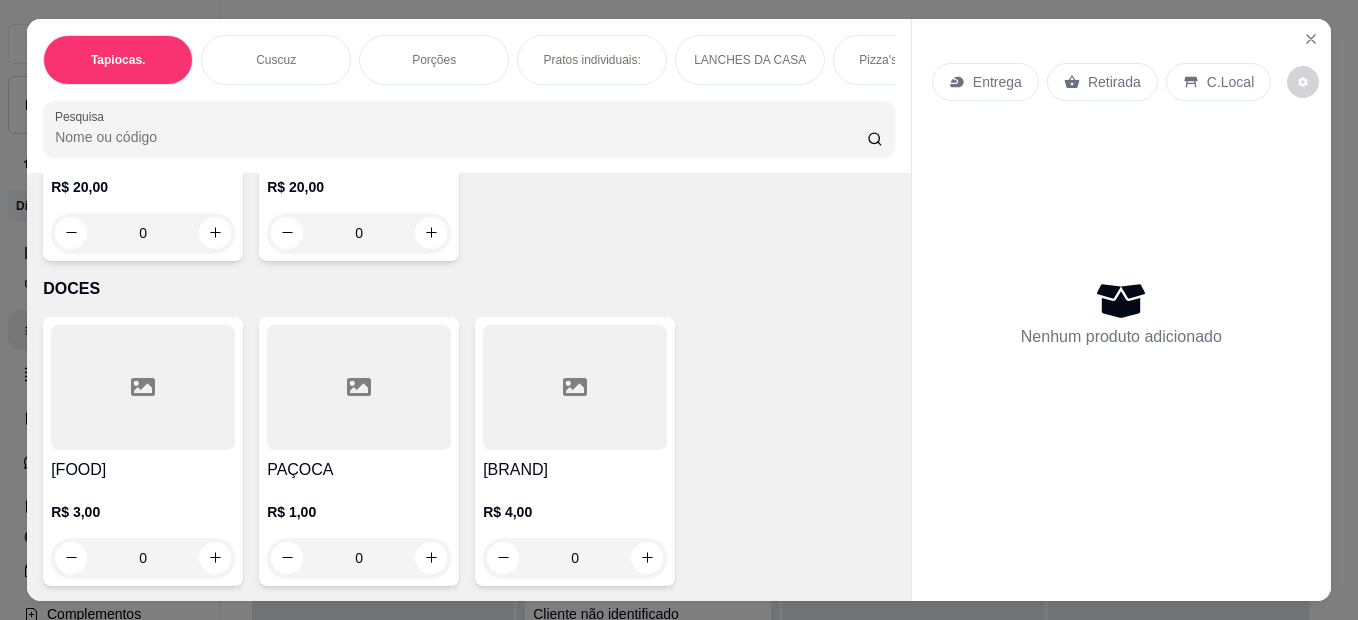 scroll, scrollTop: 6353, scrollLeft: 0, axis: vertical 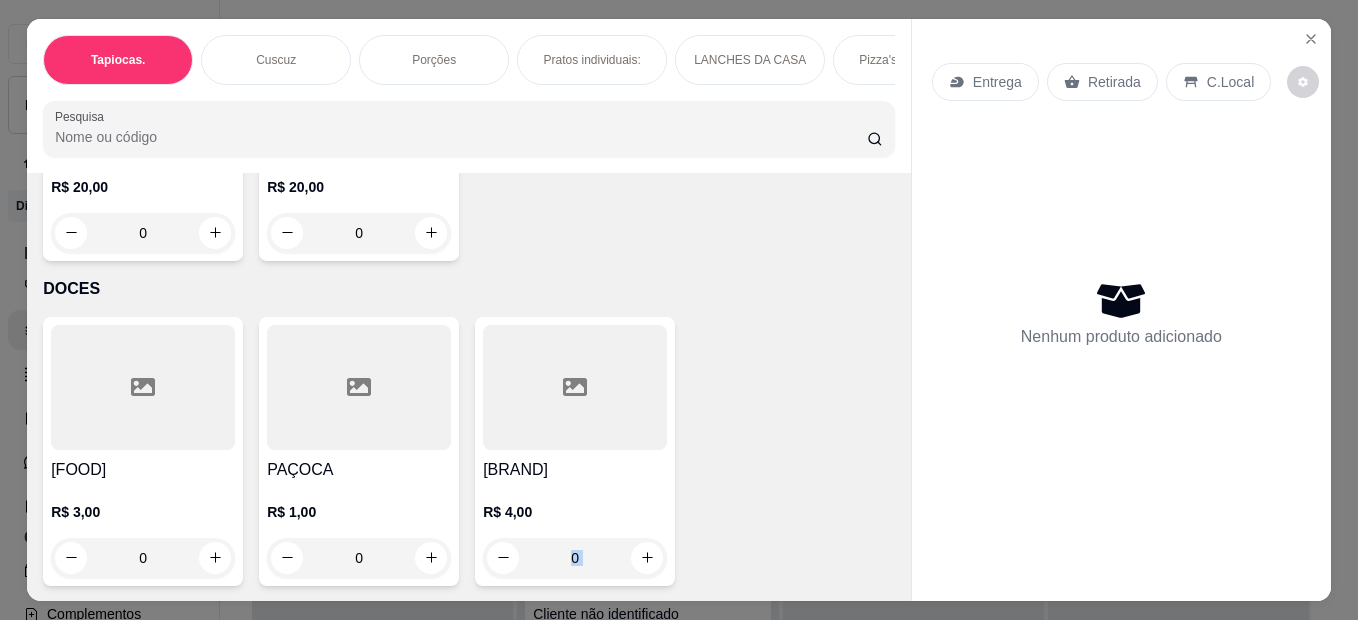 drag, startPoint x: 891, startPoint y: 220, endPoint x: 897, endPoint y: 498, distance: 278.06473 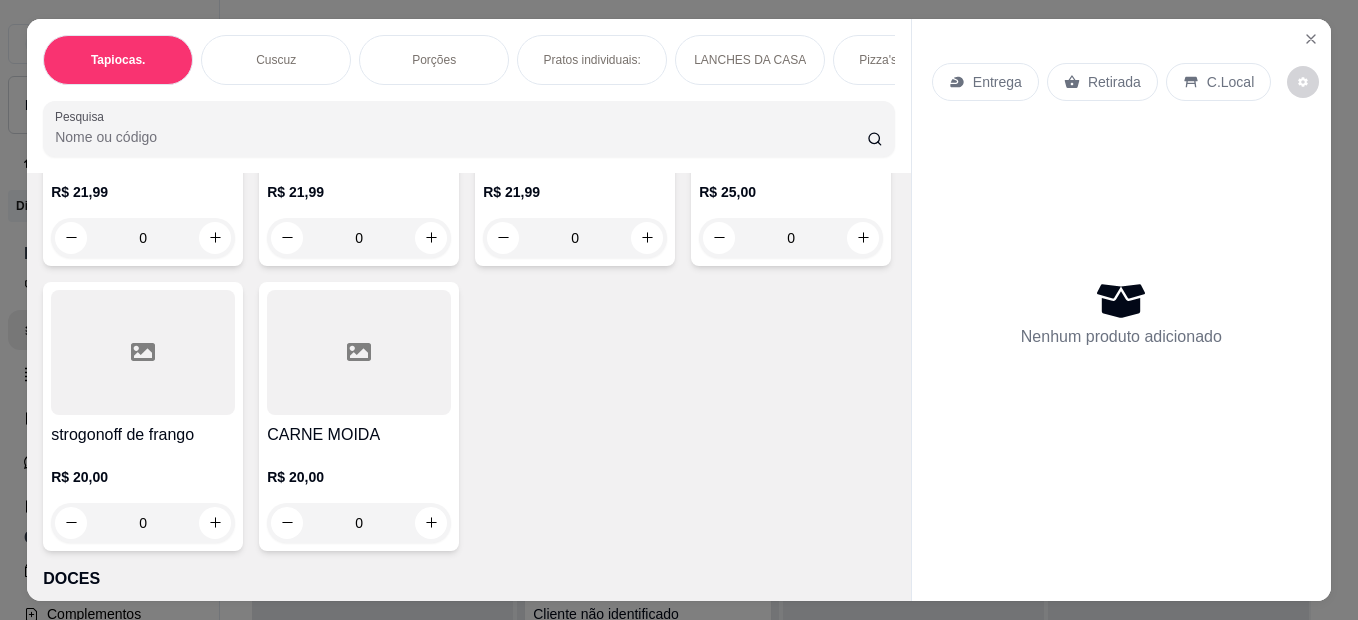scroll, scrollTop: 5230, scrollLeft: 0, axis: vertical 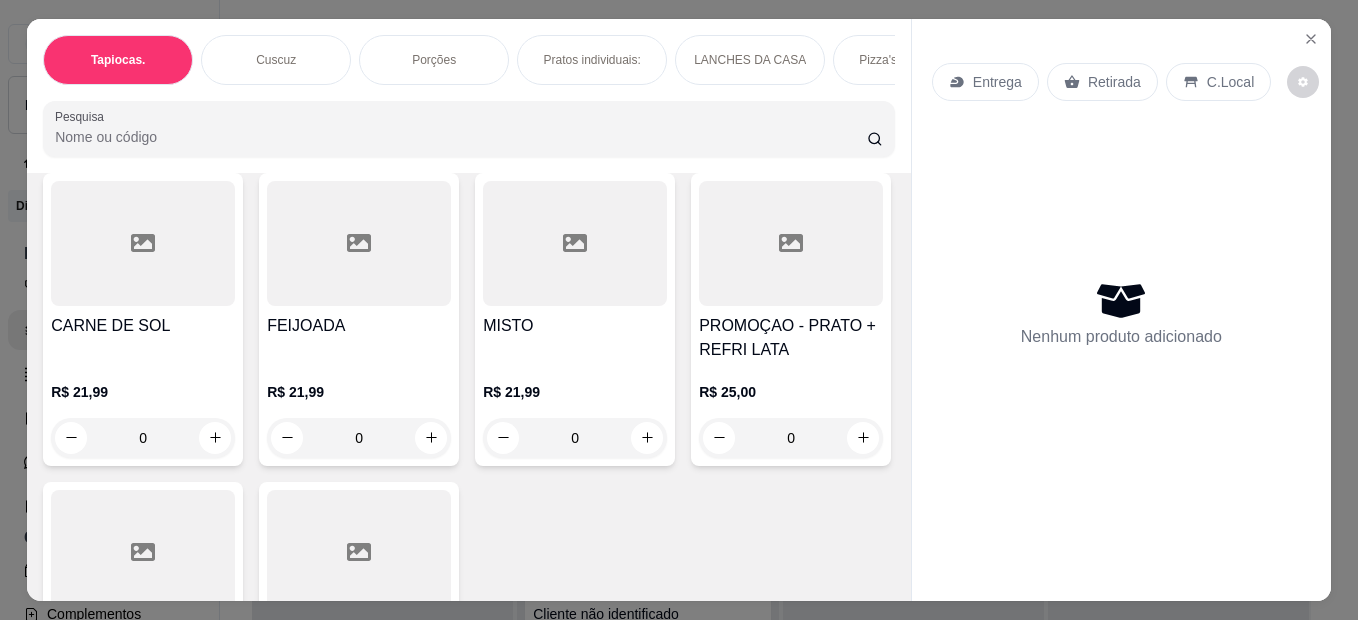 click at bounding box center (143, -42) 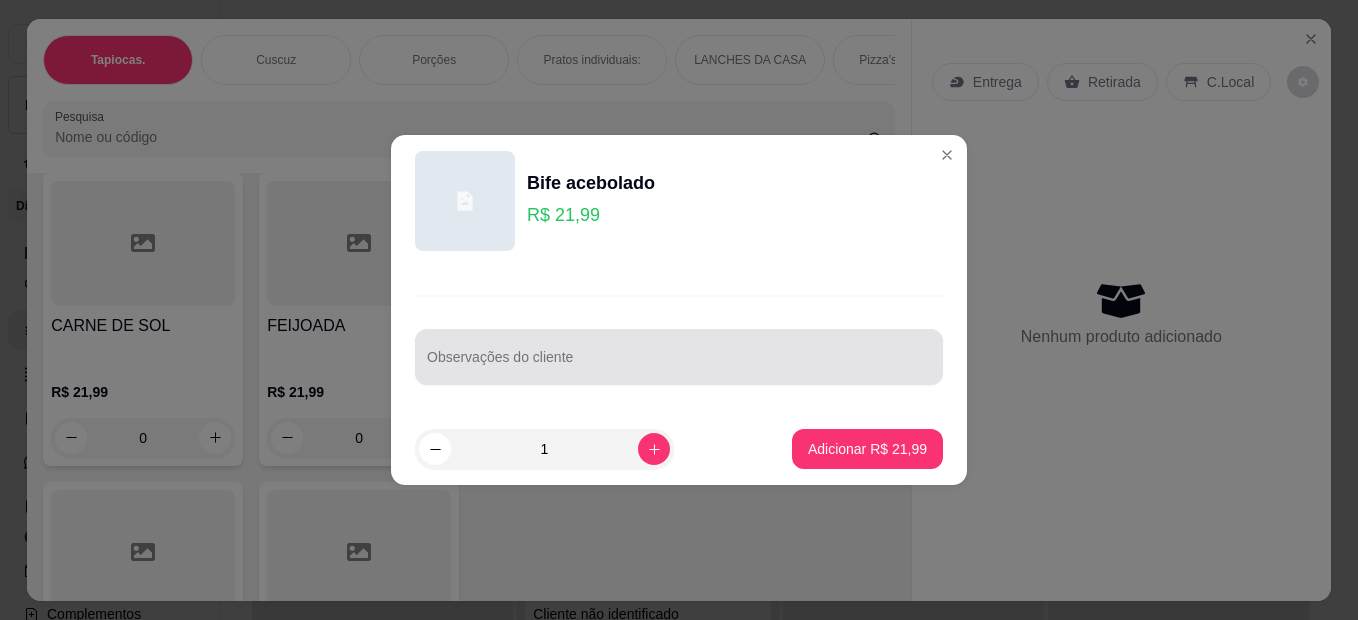 click on "Observações do cliente" at bounding box center (679, 365) 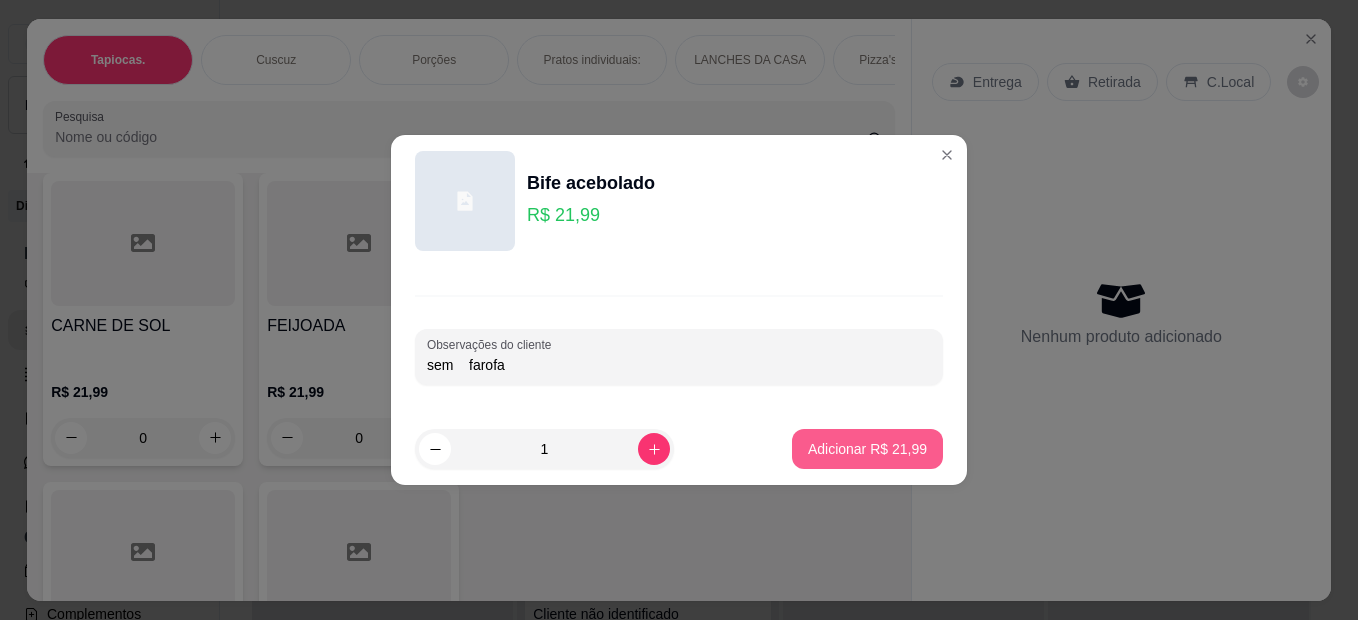 type on "sem    farofa" 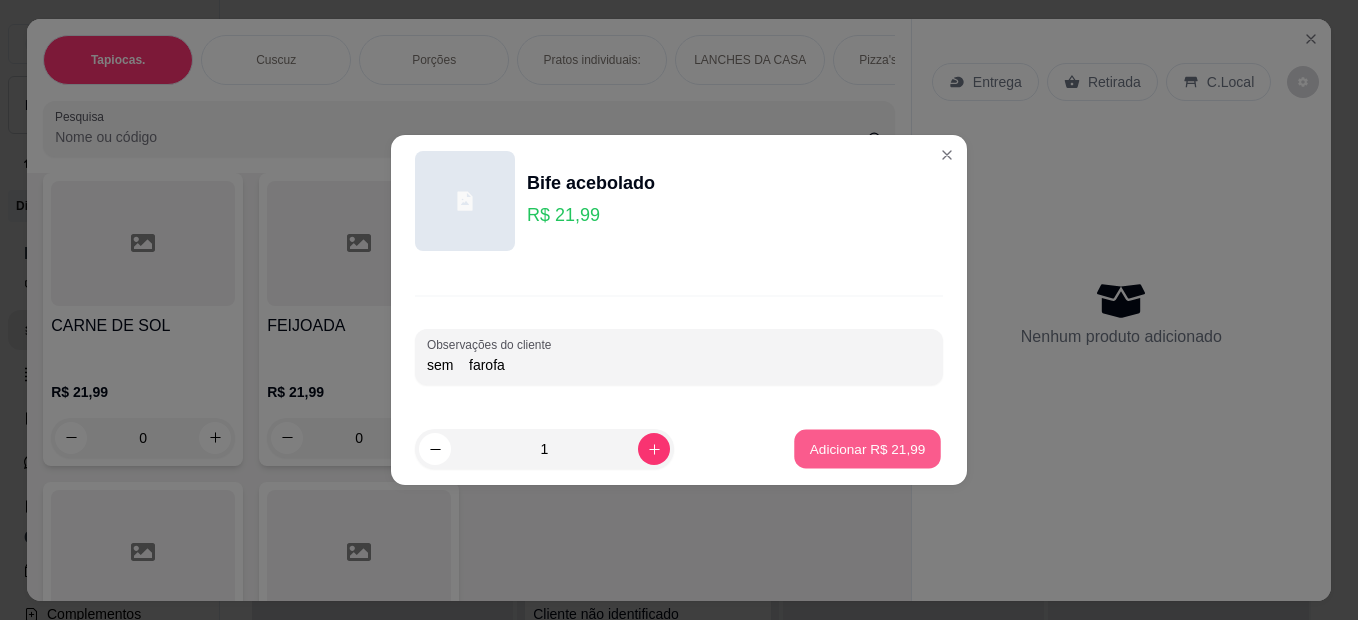 click on "Adicionar   R$ 21,99" at bounding box center (868, 448) 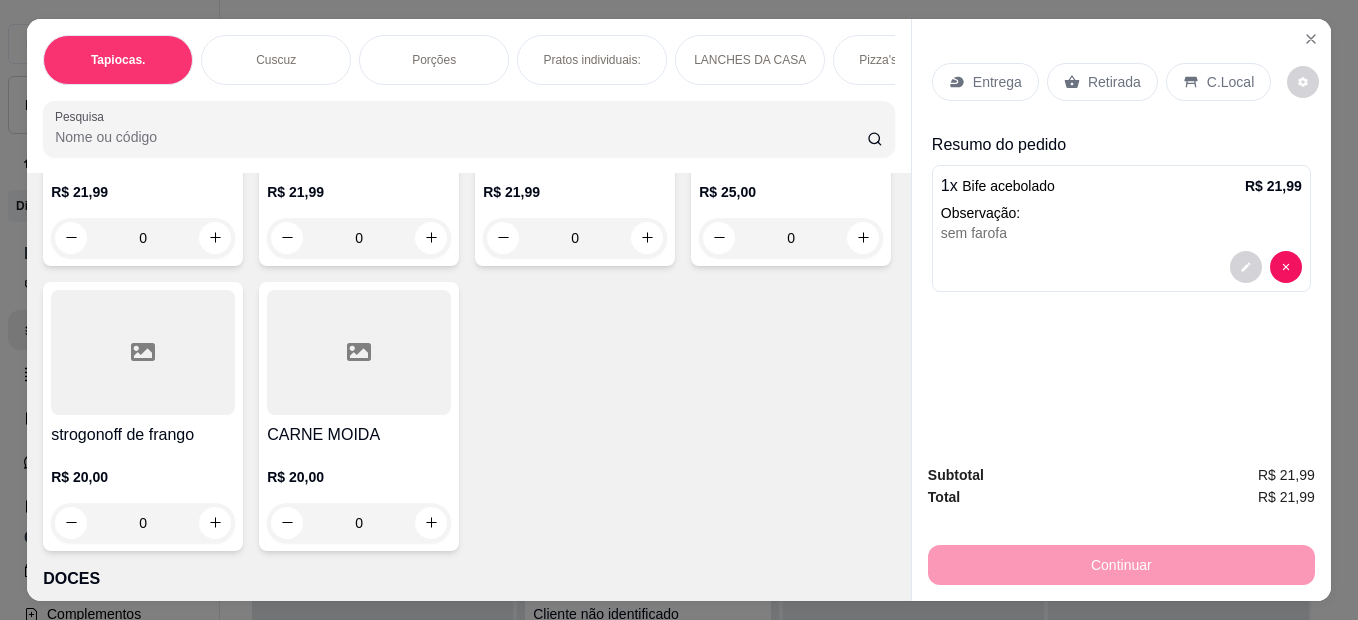 scroll, scrollTop: 5530, scrollLeft: 0, axis: vertical 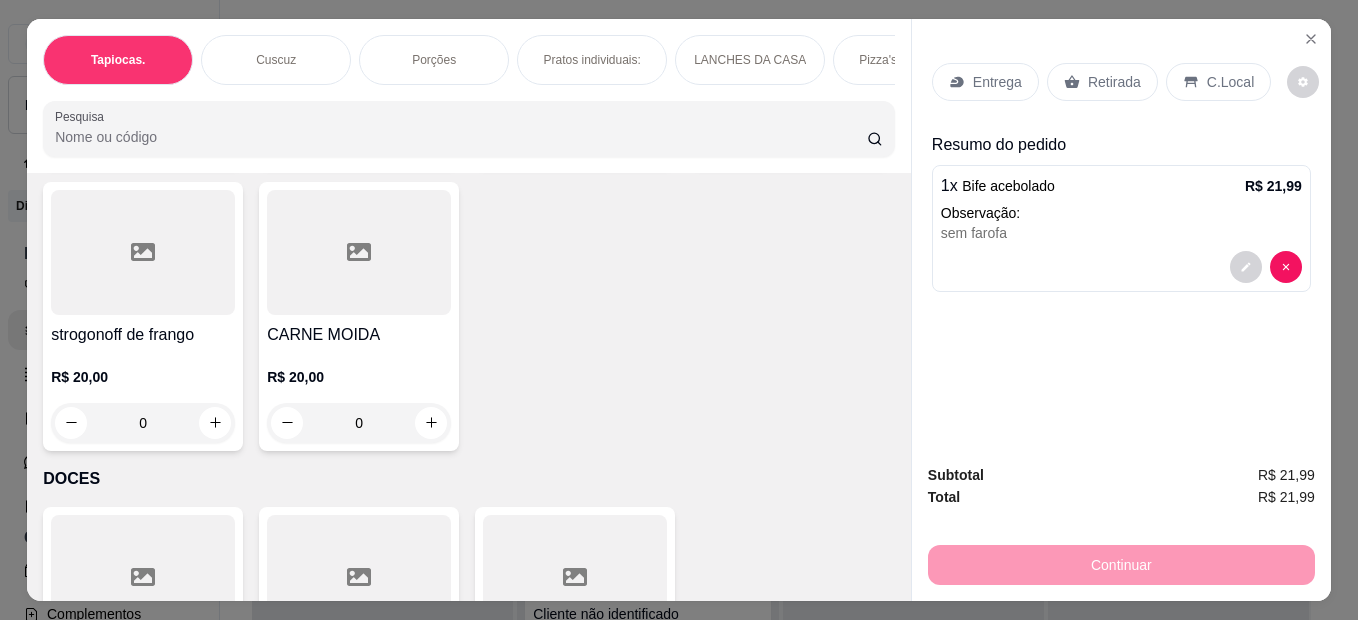 click on "[FOOD]   R$ 21,99 0" at bounding box center [143, 19] 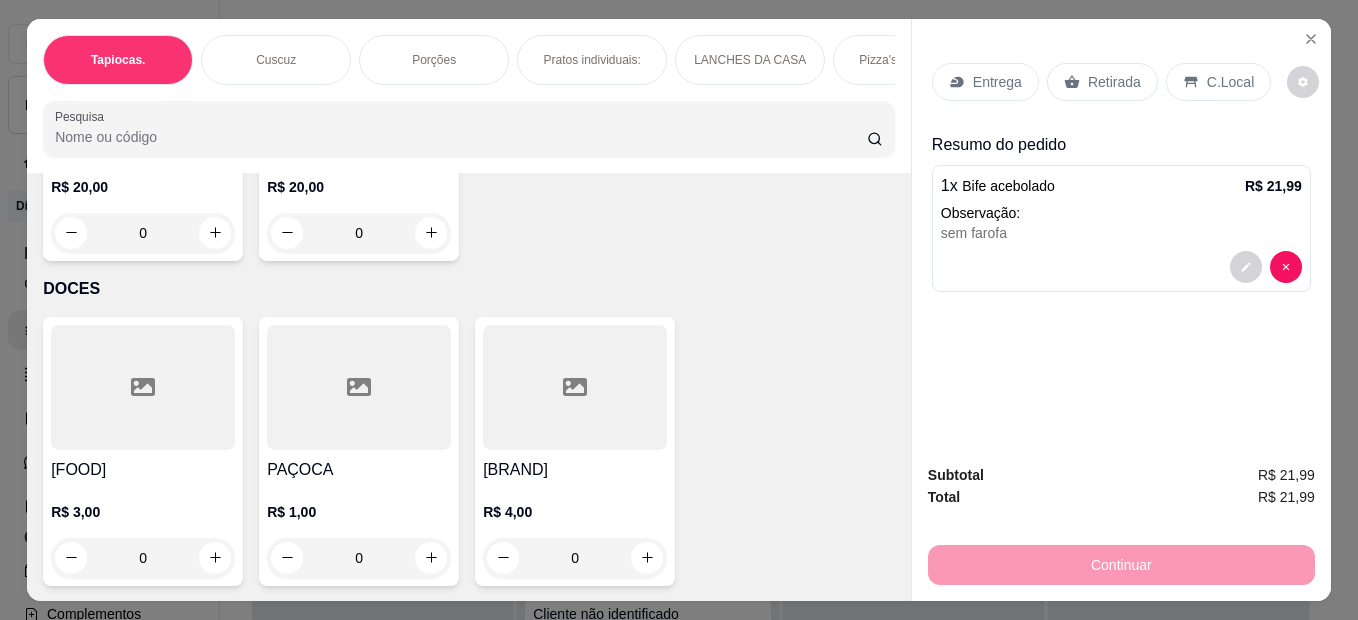 scroll, scrollTop: 5630, scrollLeft: 0, axis: vertical 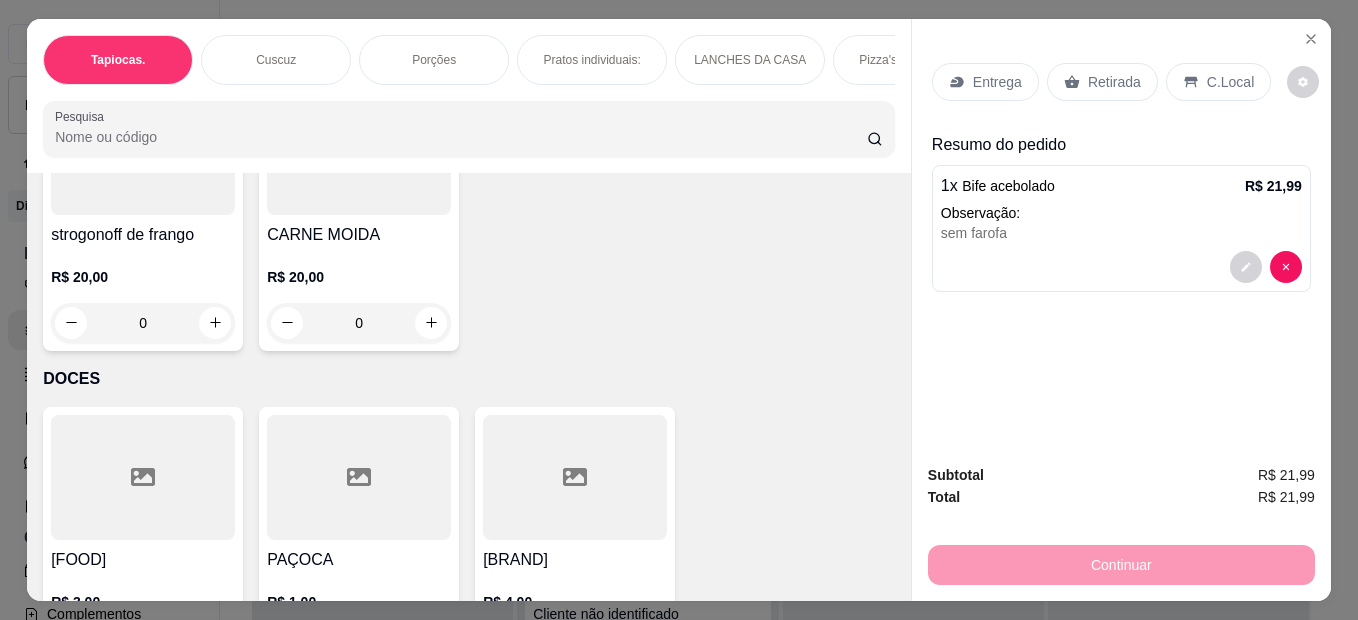 click on "R$ 21,99 0" at bounding box center (143, 10) 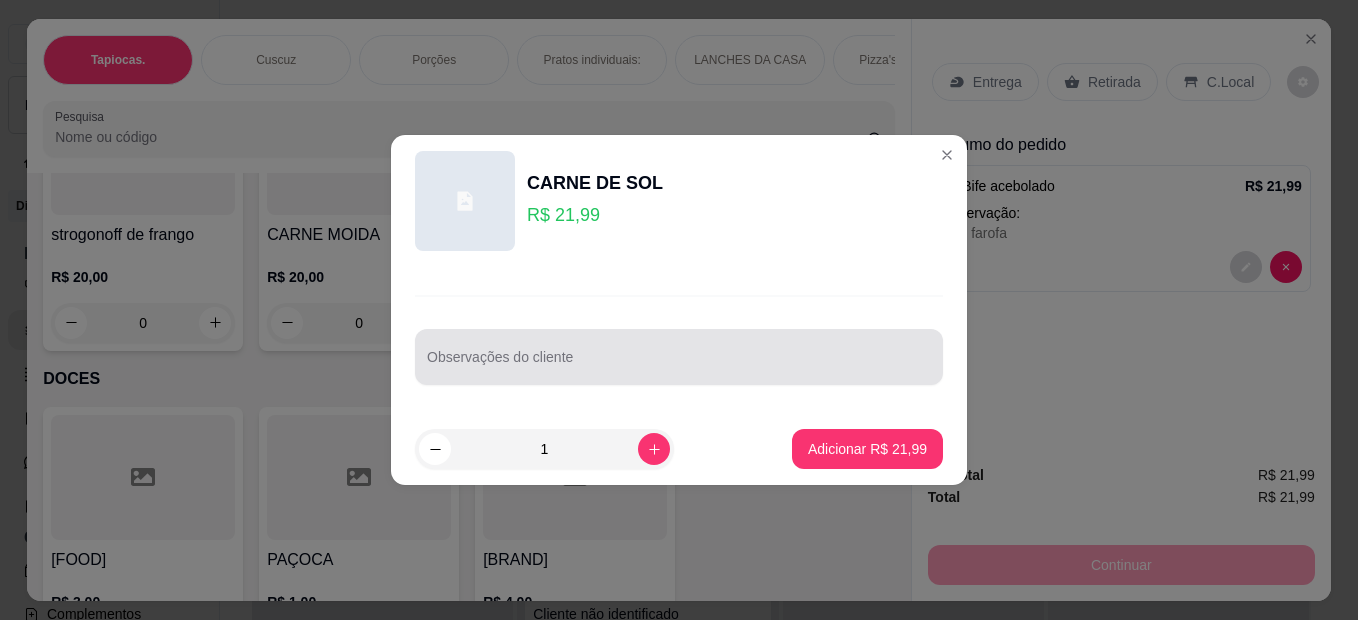 click on "Observações do cliente" at bounding box center (679, 365) 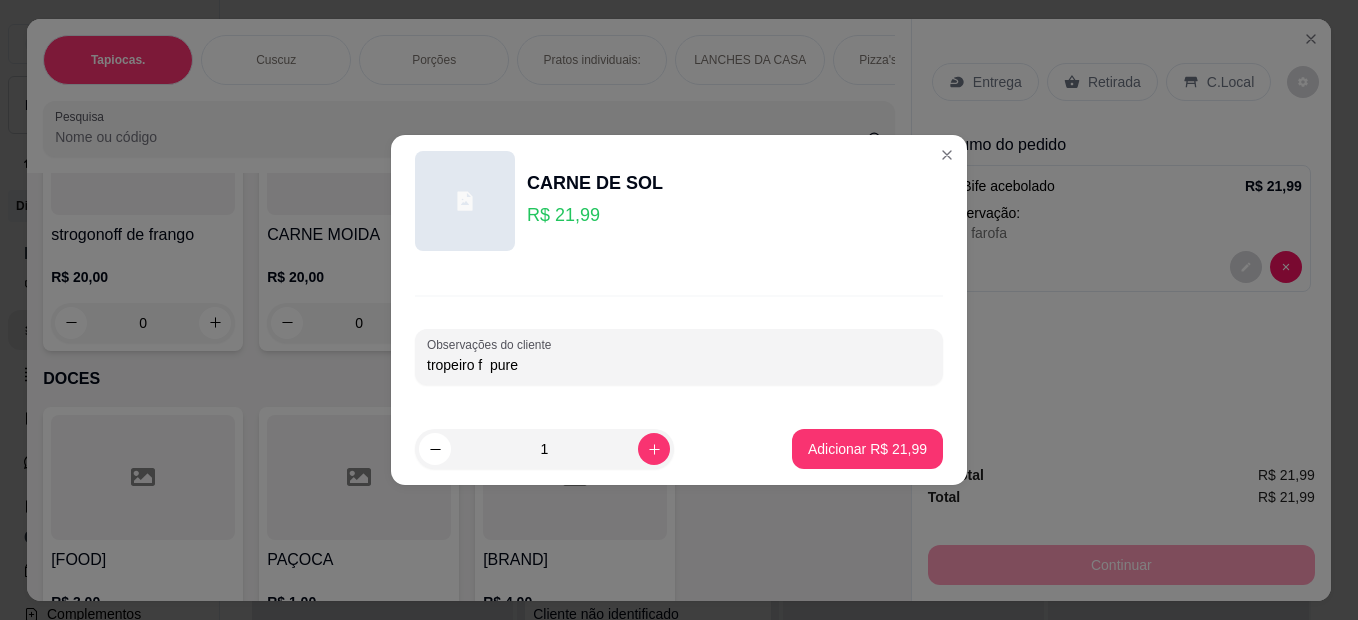 type on "tropeiro f  pure" 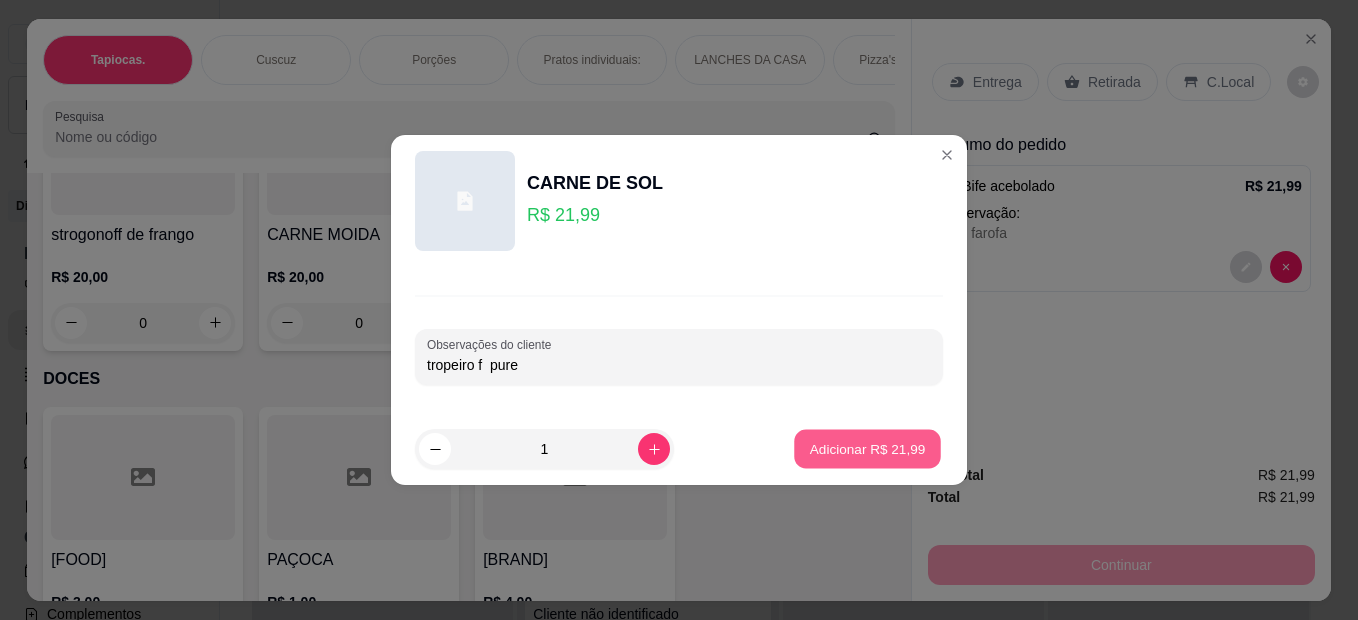 click on "Adicionar   R$ 21,99" at bounding box center (868, 448) 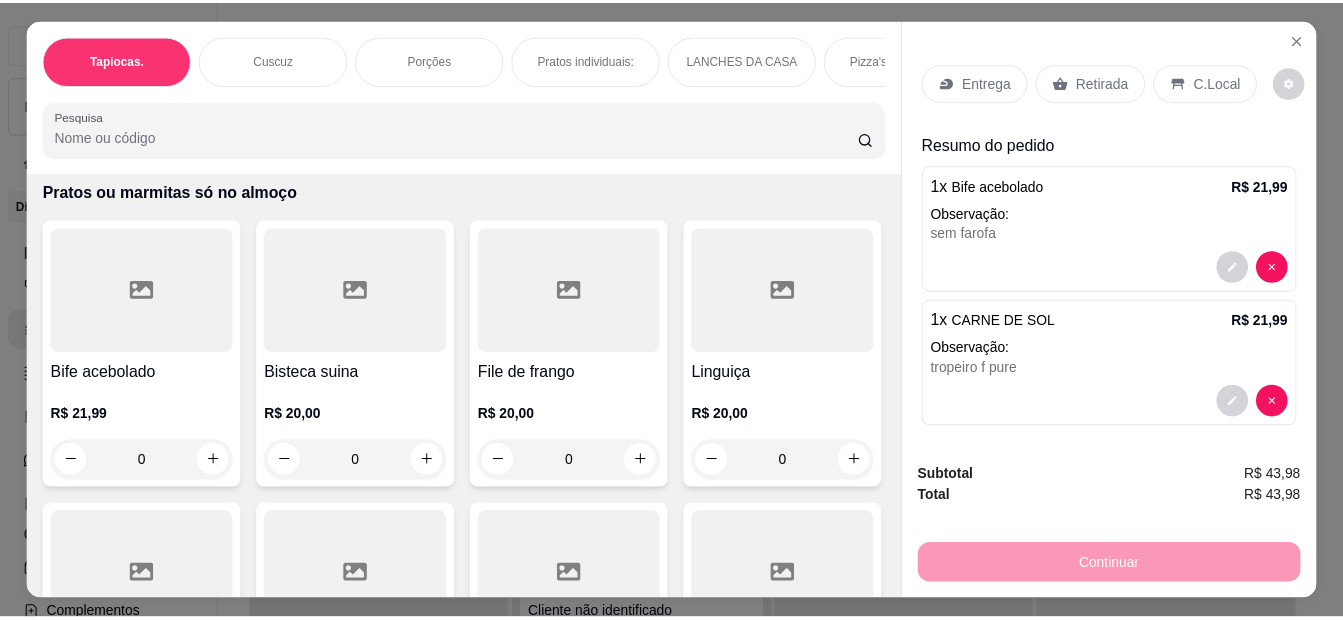 scroll, scrollTop: 4751, scrollLeft: 0, axis: vertical 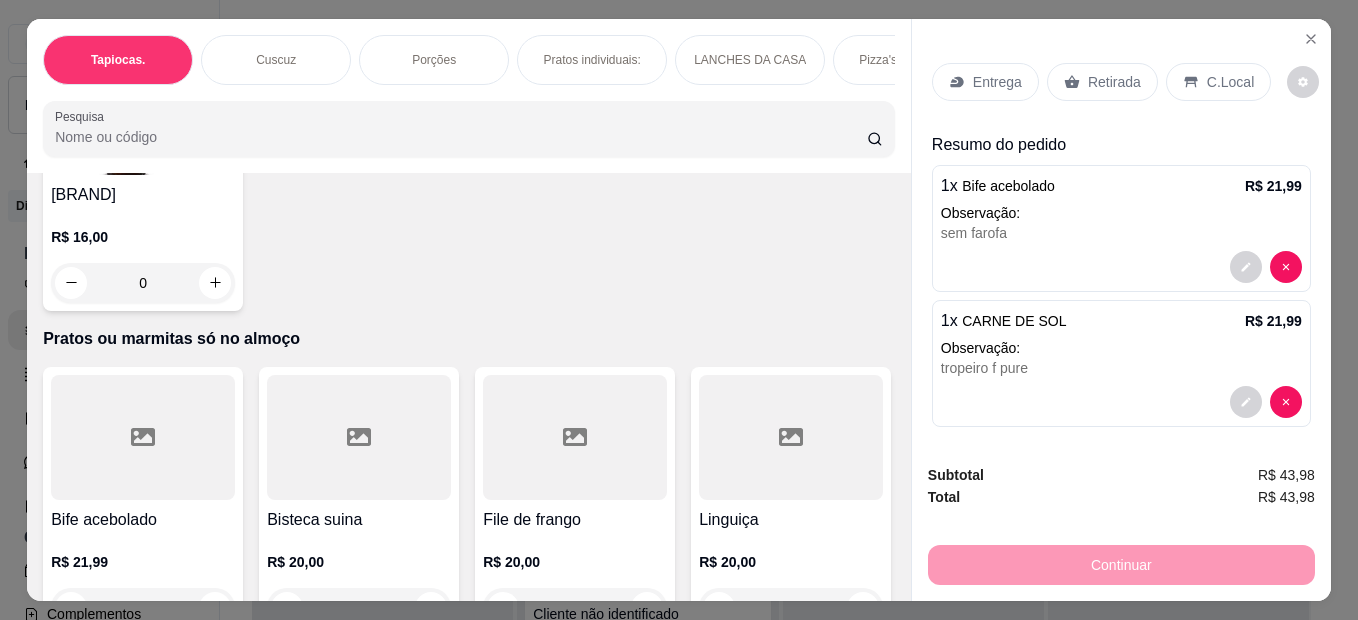 click at bounding box center (791, -173) 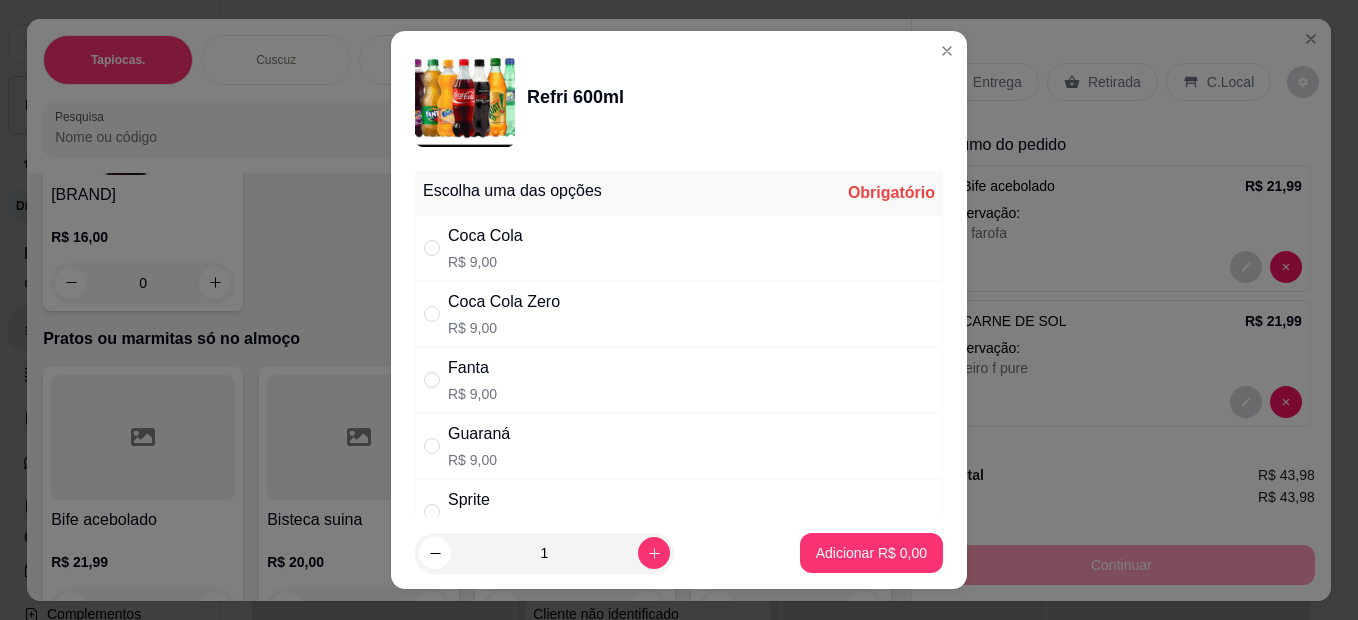 click on "Coca Cola Zero" at bounding box center [504, 302] 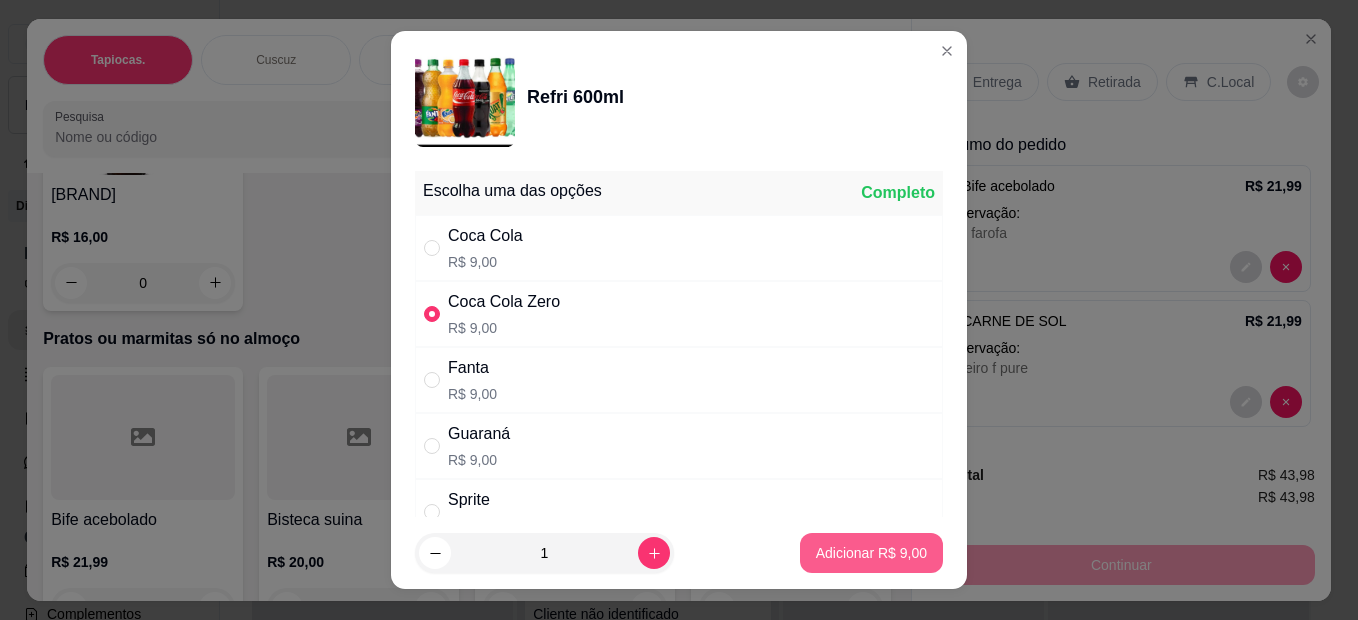 click on "Adicionar   R$ 9,00" at bounding box center [871, 553] 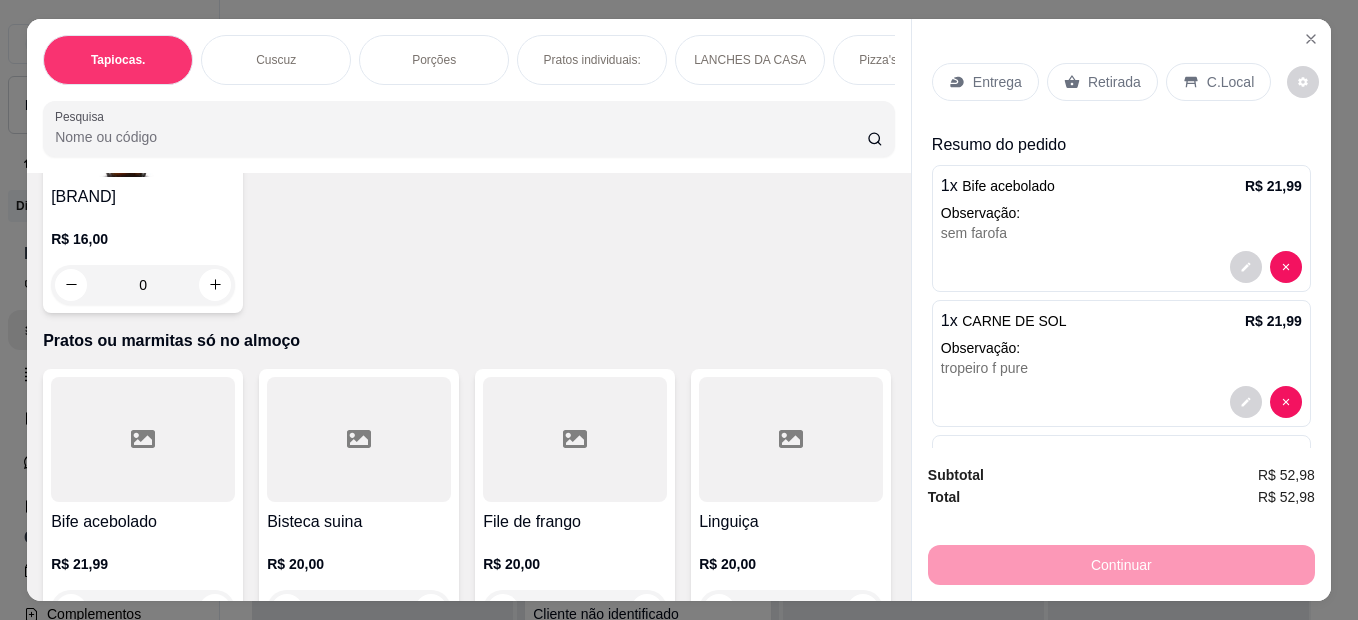 type on "1" 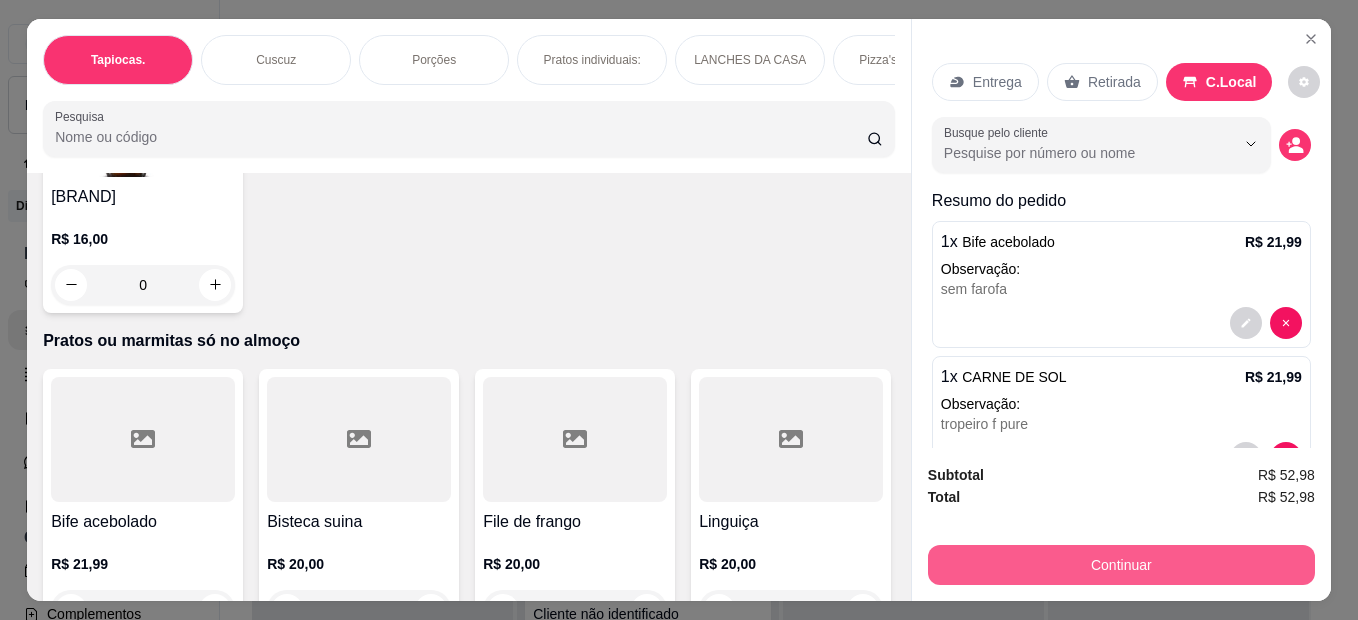 click on "Continuar" at bounding box center [1121, 565] 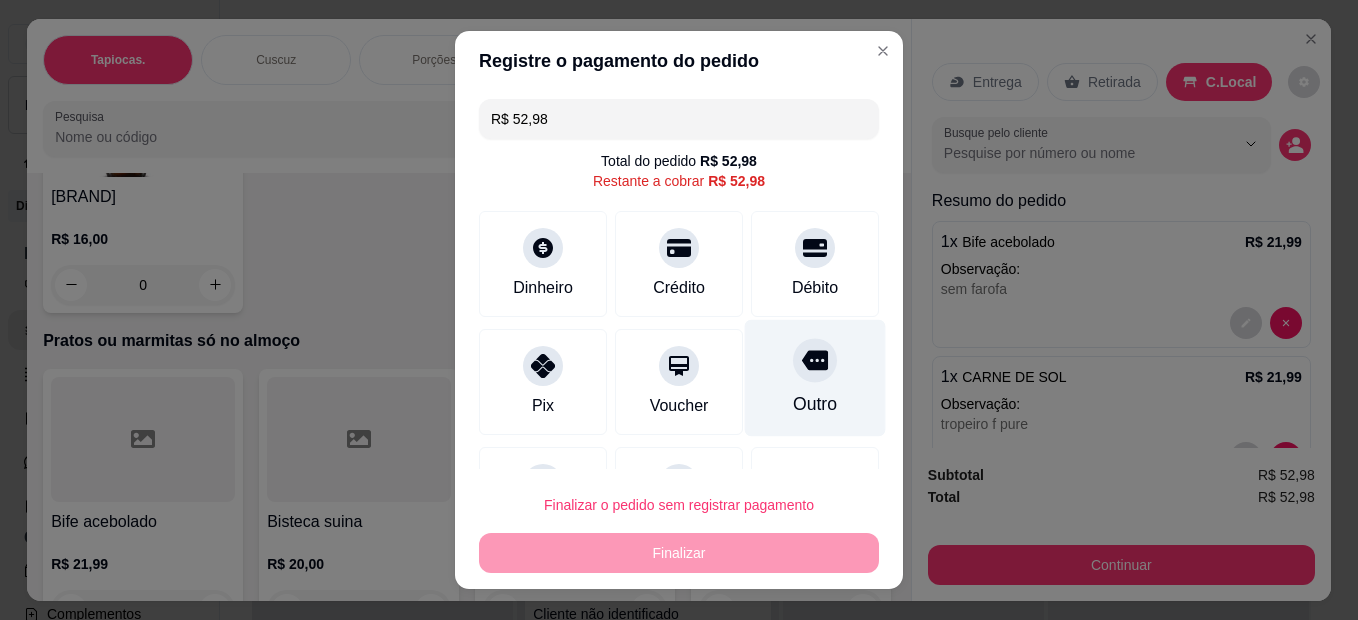click at bounding box center [815, 360] 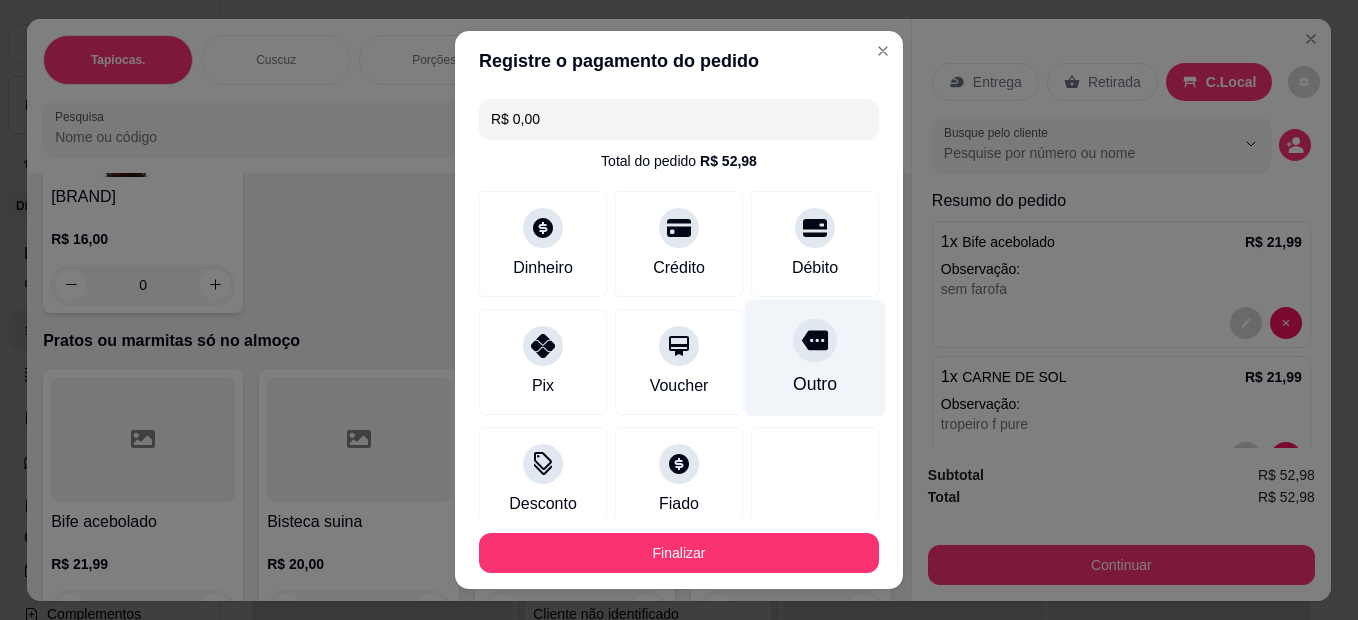 type on "R$ 0,00" 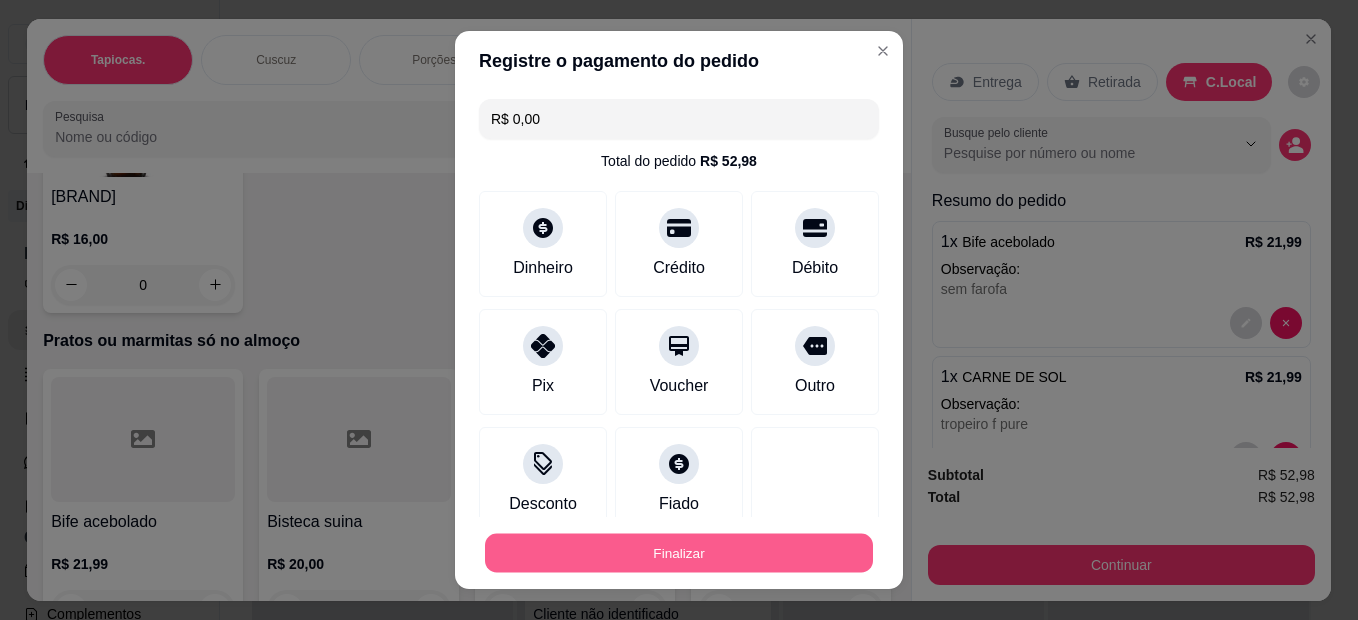 click on "Finalizar" at bounding box center (679, 553) 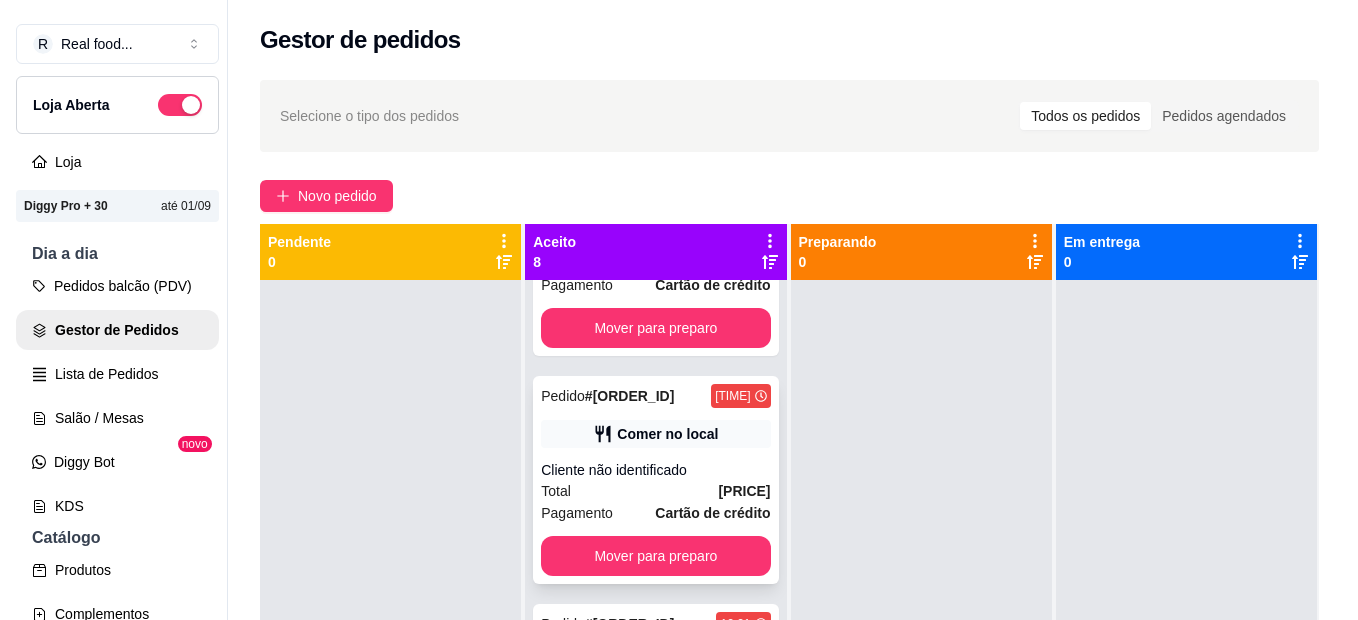 scroll, scrollTop: 400, scrollLeft: 0, axis: vertical 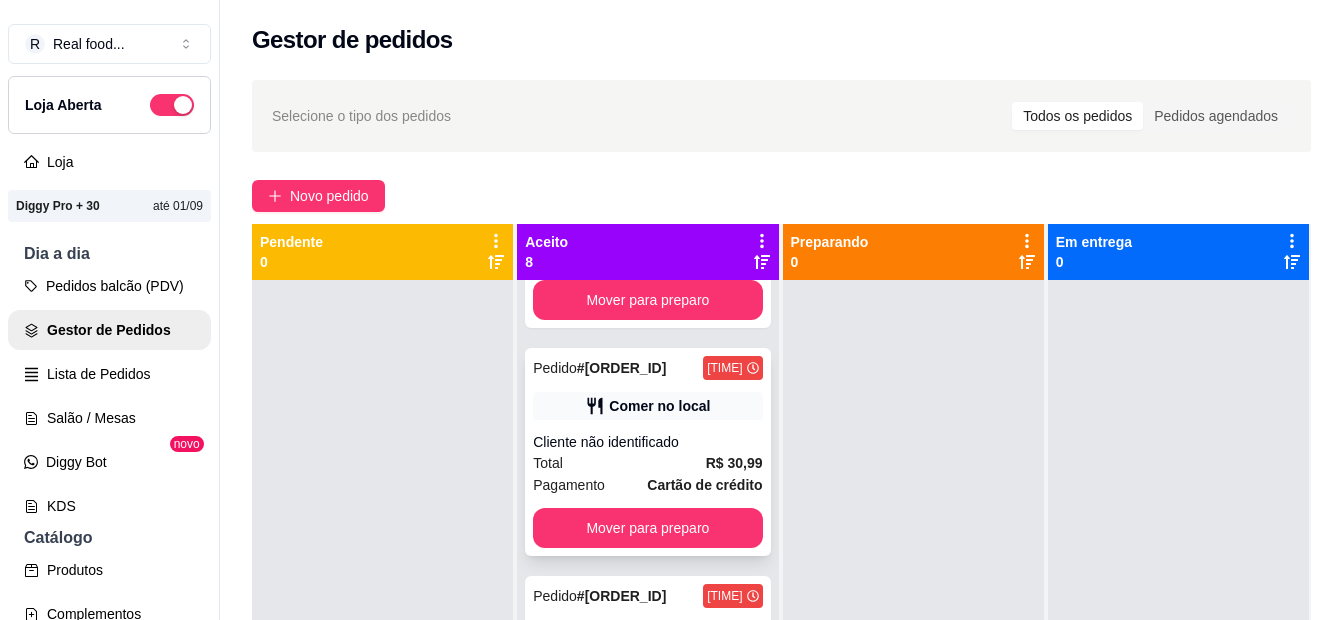 click on "Comer no local" at bounding box center [659, 406] 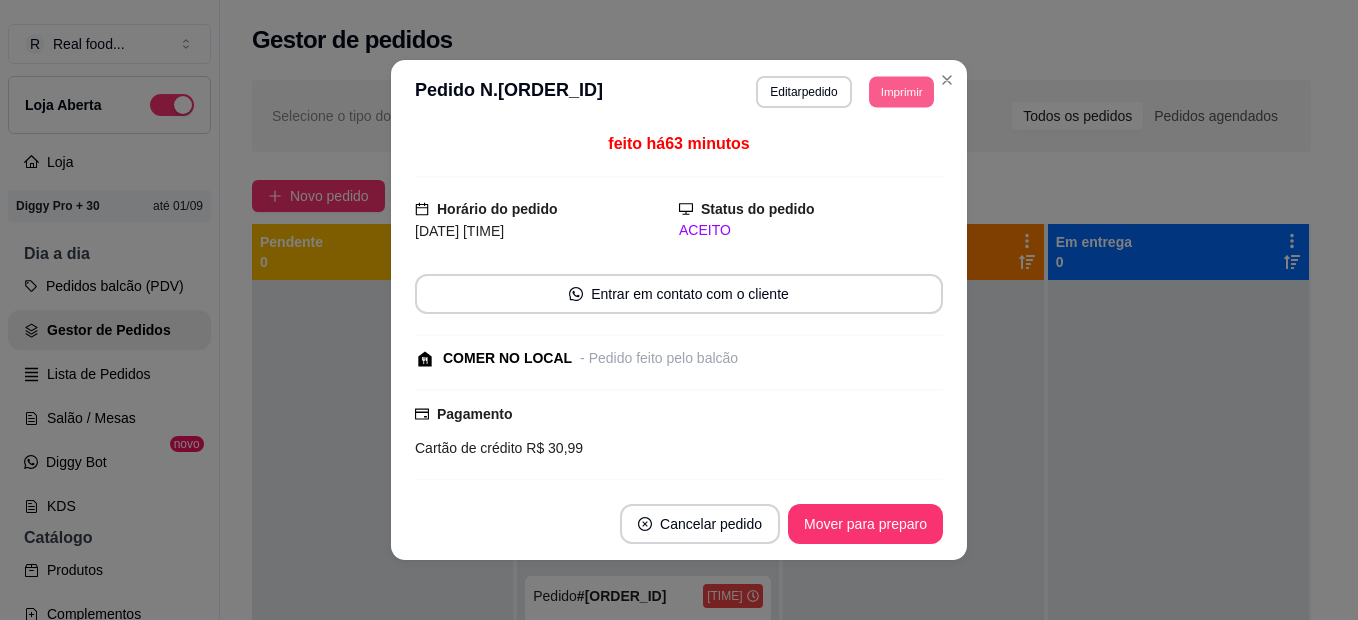 click on "Imprimir" at bounding box center [901, 91] 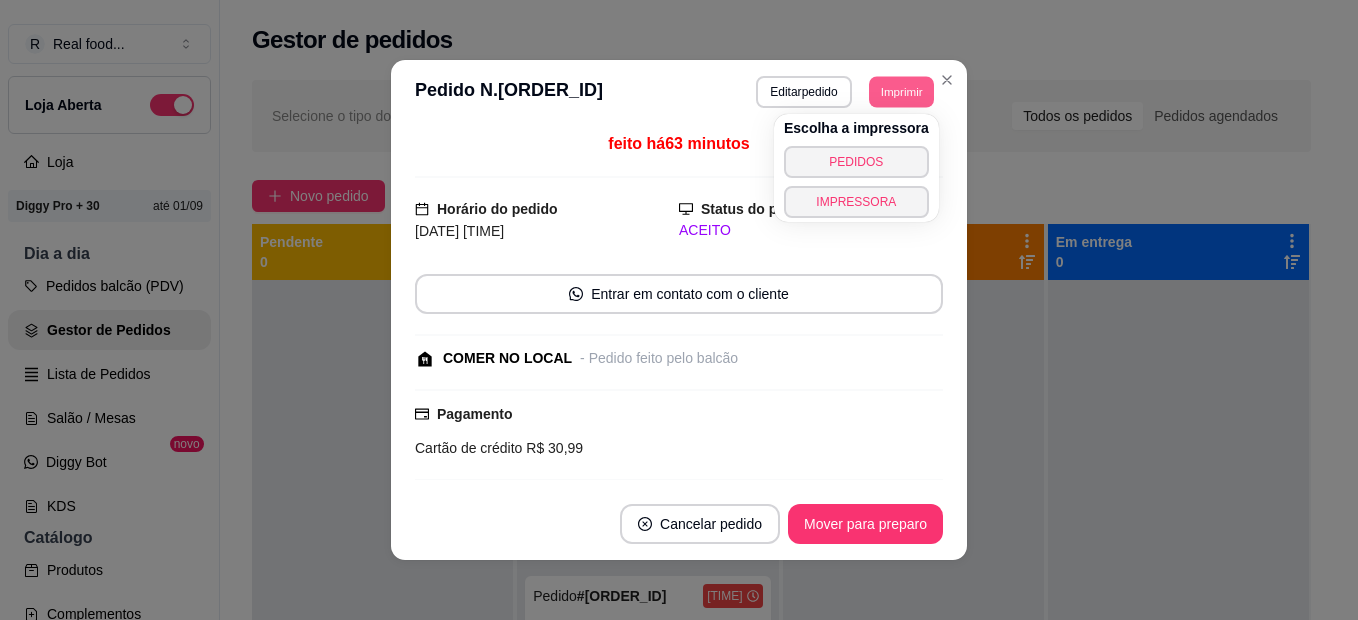 click on "Imprimir" at bounding box center [901, 91] 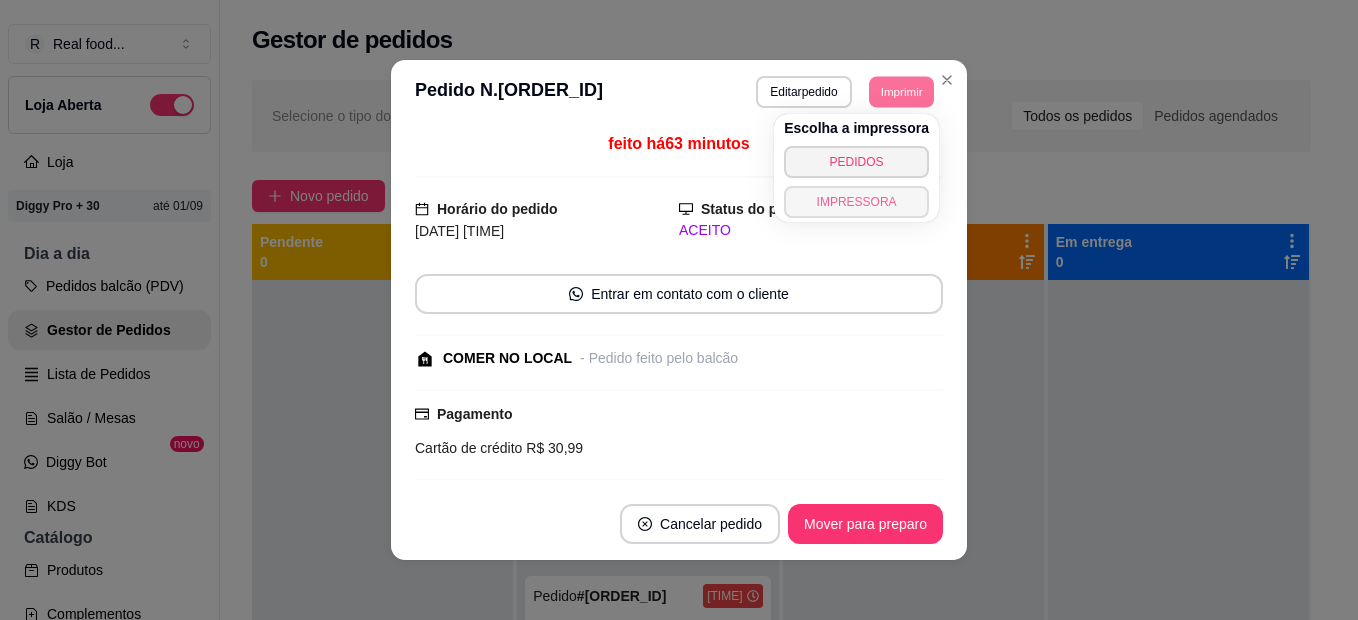 click on "IMPRESSORA" at bounding box center [856, 202] 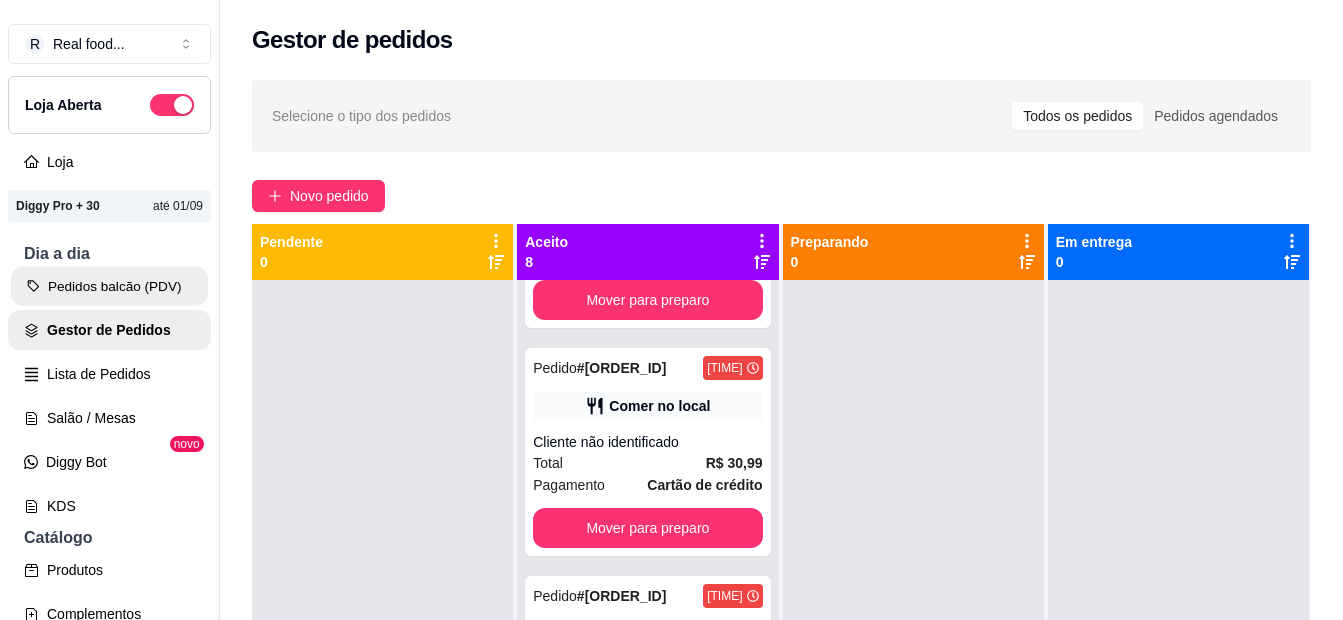 click on "Pedidos balcão (PDV)" at bounding box center [109, 286] 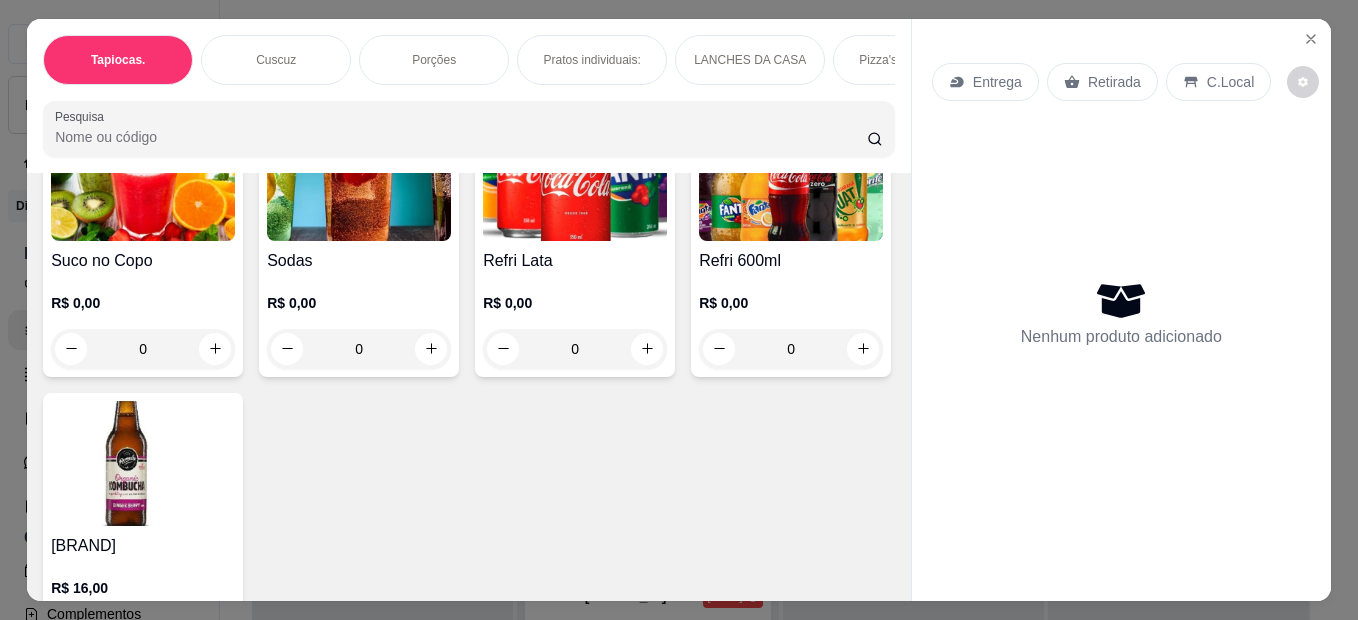 scroll, scrollTop: 4500, scrollLeft: 0, axis: vertical 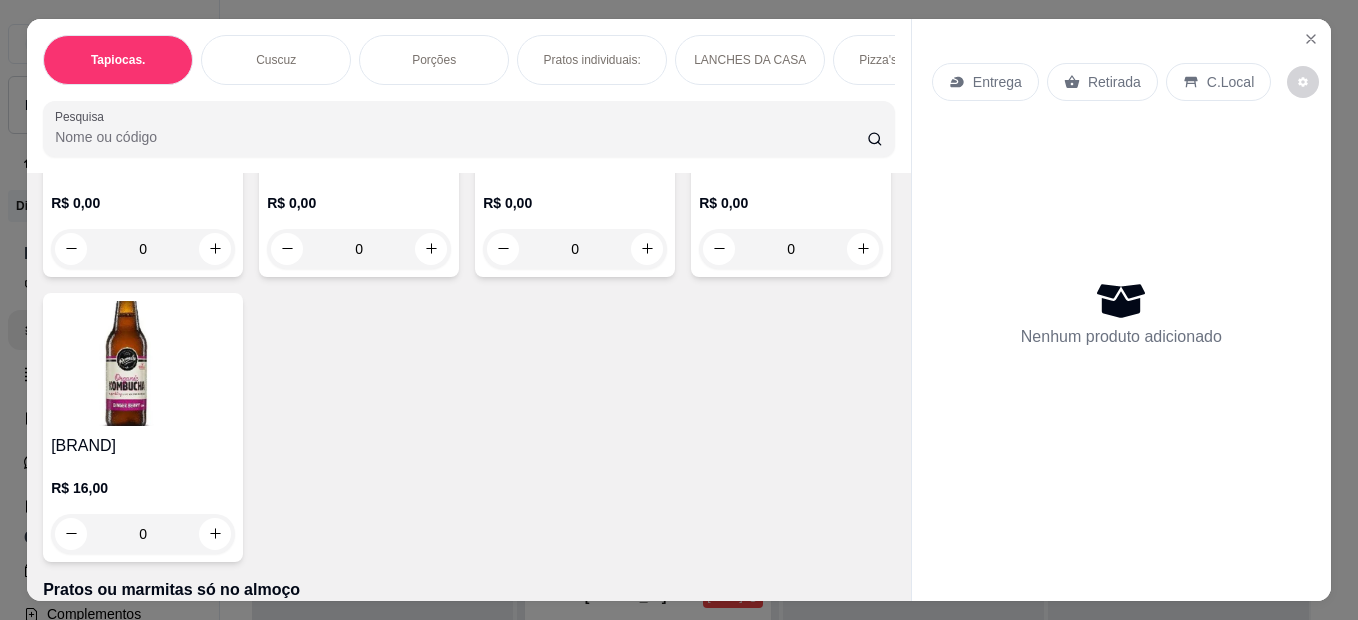 click at bounding box center (143, 78) 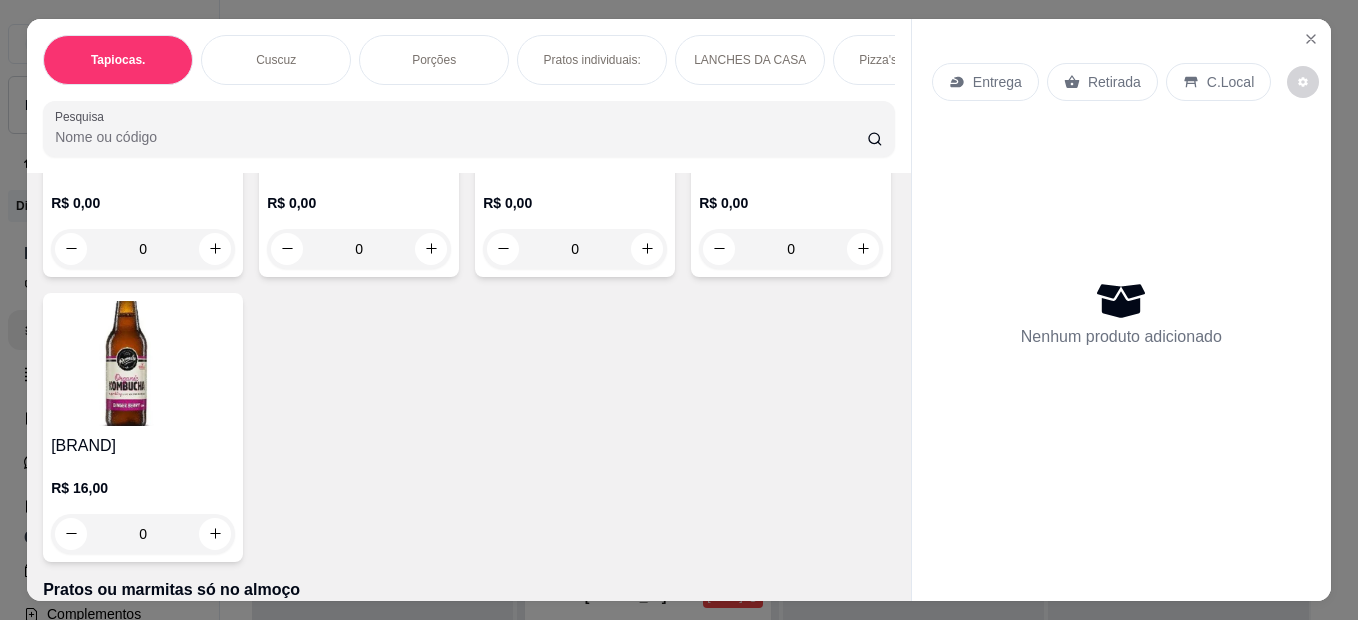 scroll, scrollTop: 53, scrollLeft: 0, axis: vertical 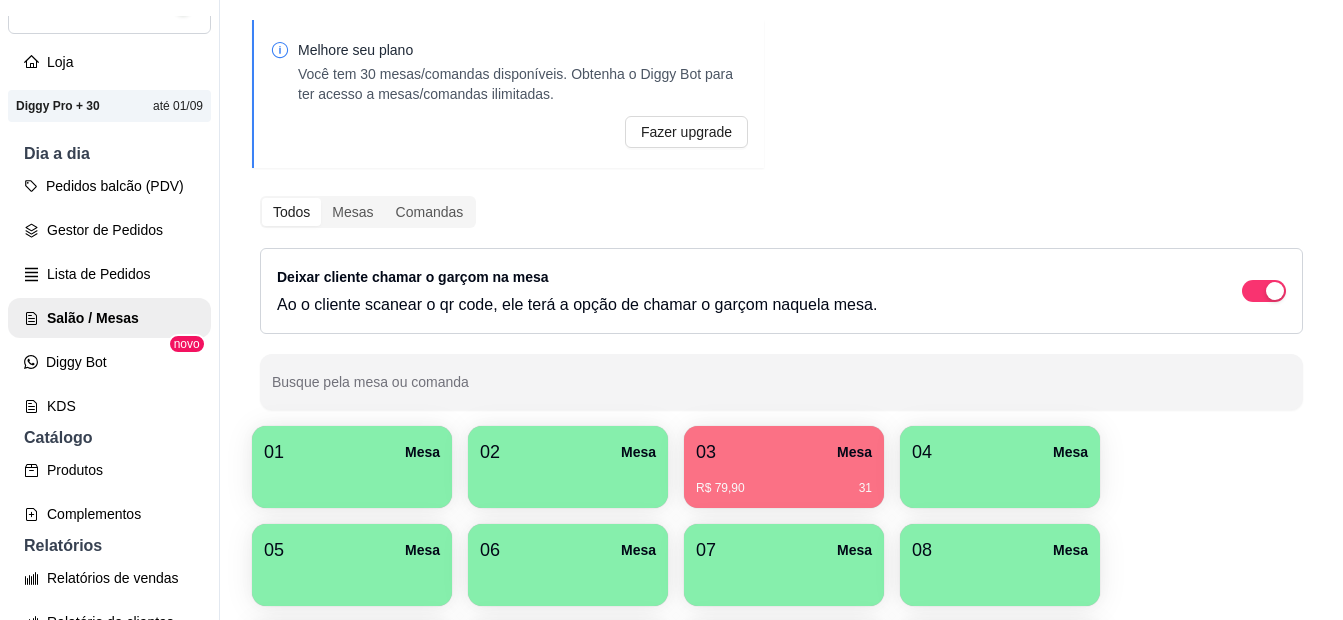 click on "03 Mesa" at bounding box center [784, 452] 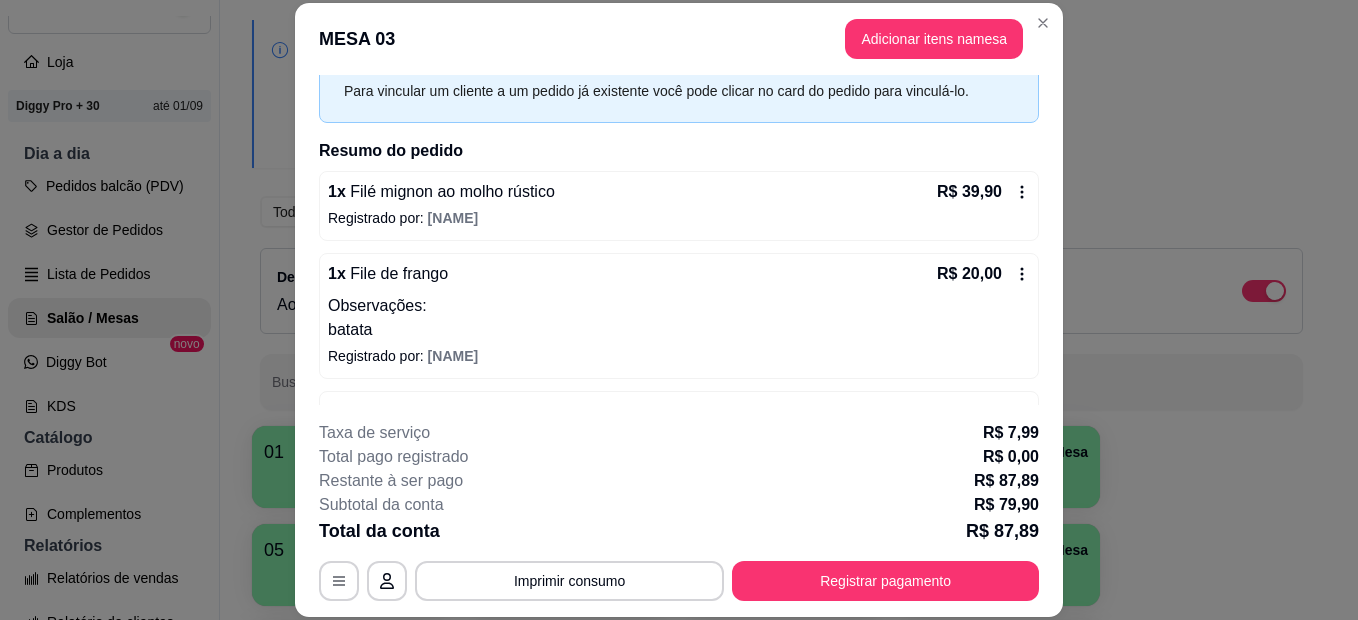 scroll, scrollTop: 100, scrollLeft: 0, axis: vertical 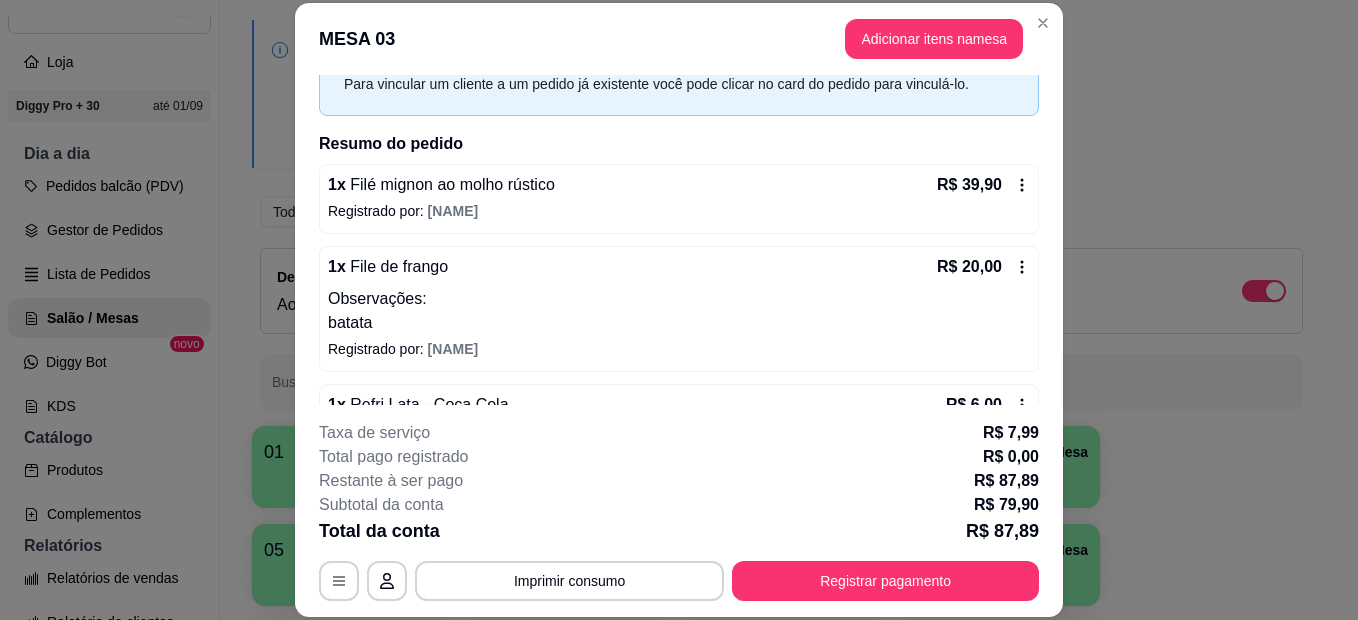 click on "Observações:" at bounding box center [679, 299] 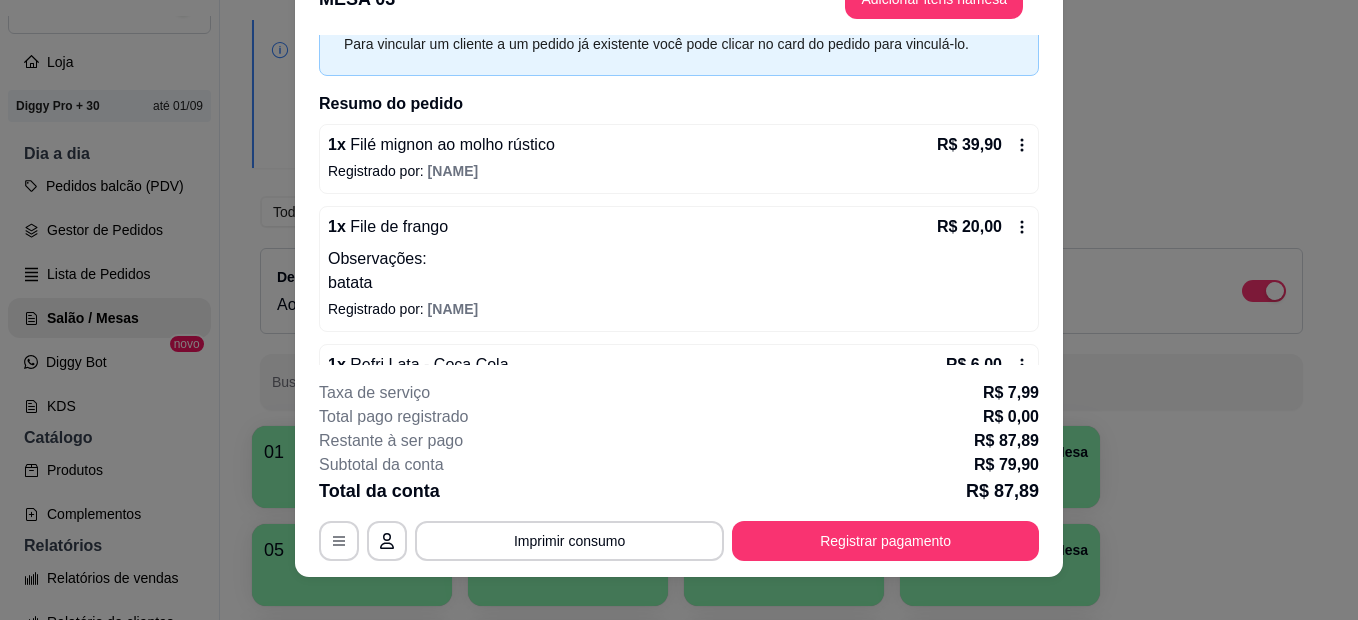 scroll, scrollTop: 61, scrollLeft: 0, axis: vertical 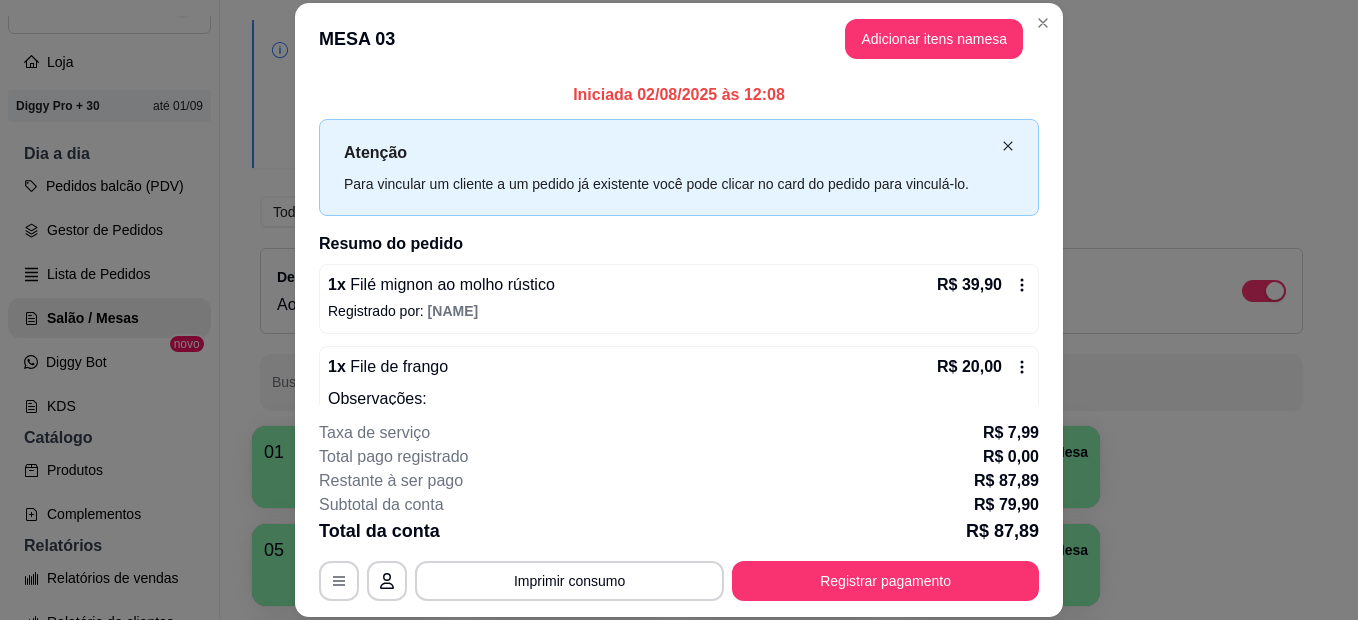 click 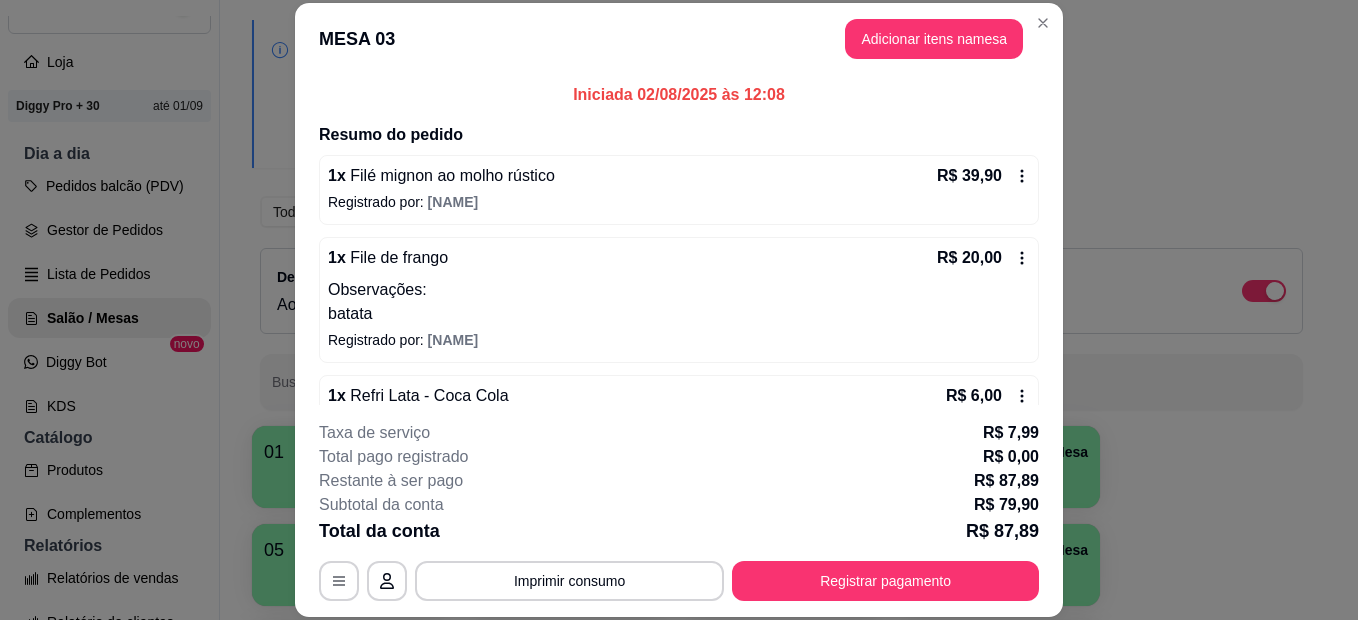 click 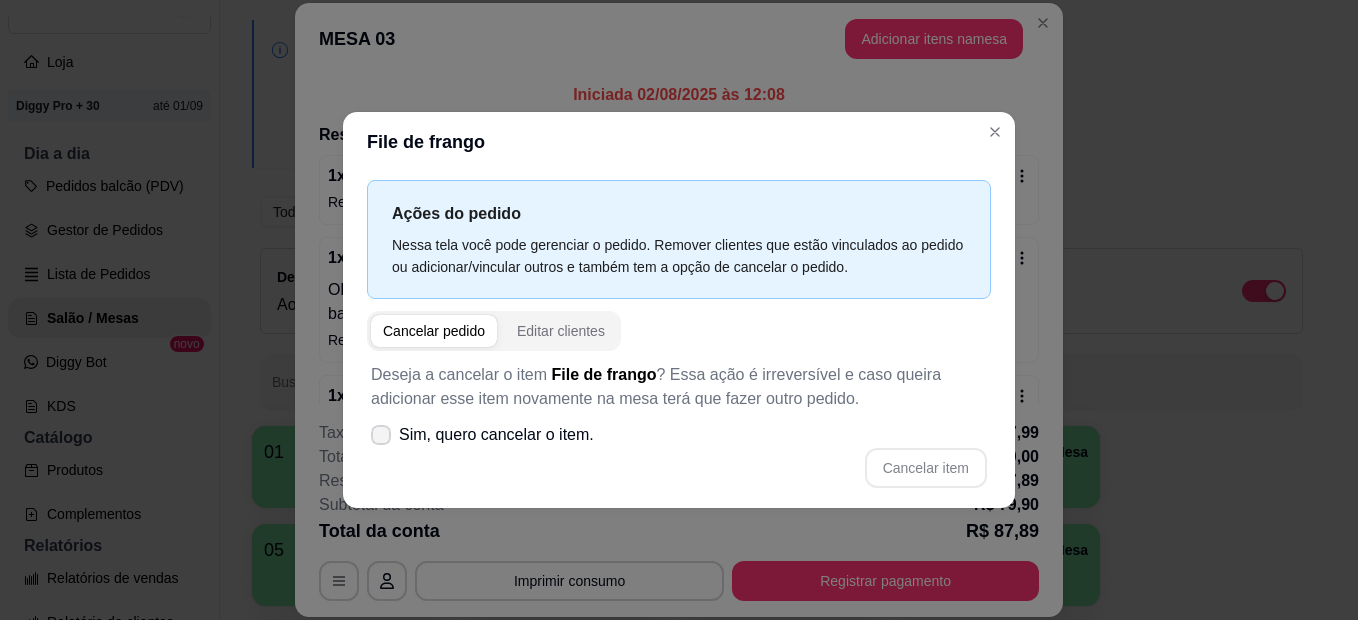 click at bounding box center [381, 435] 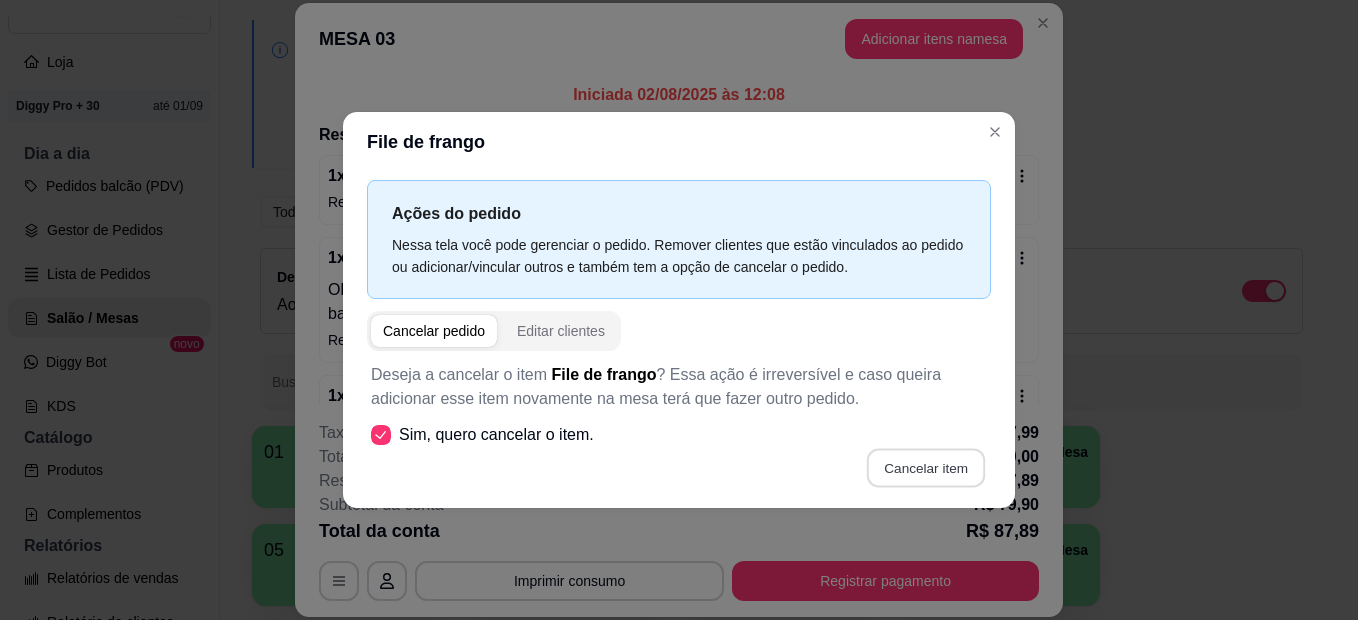 click on "Cancelar item" at bounding box center (925, 468) 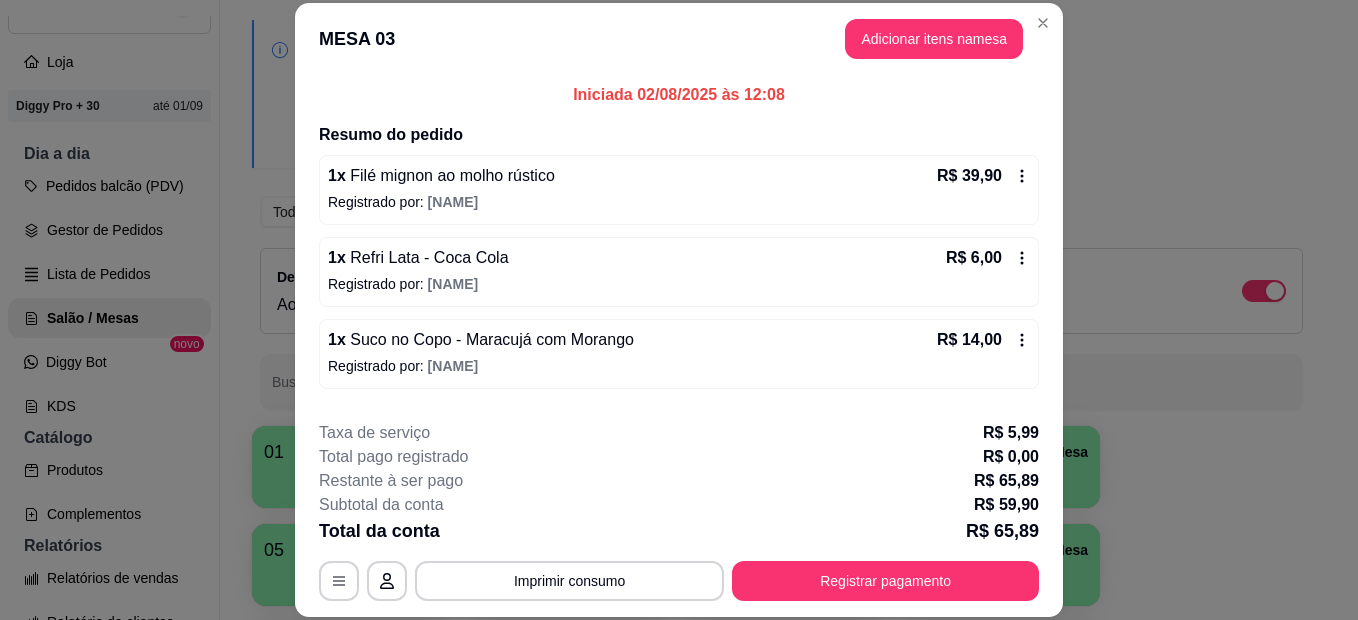 click 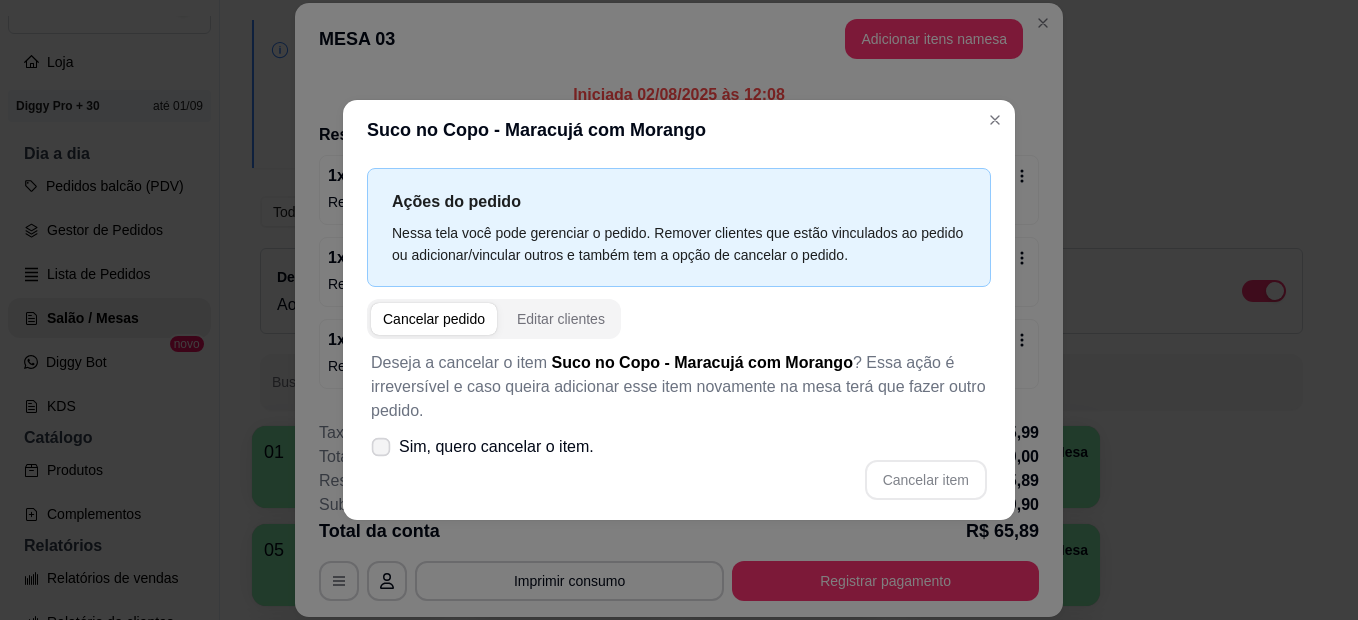 click 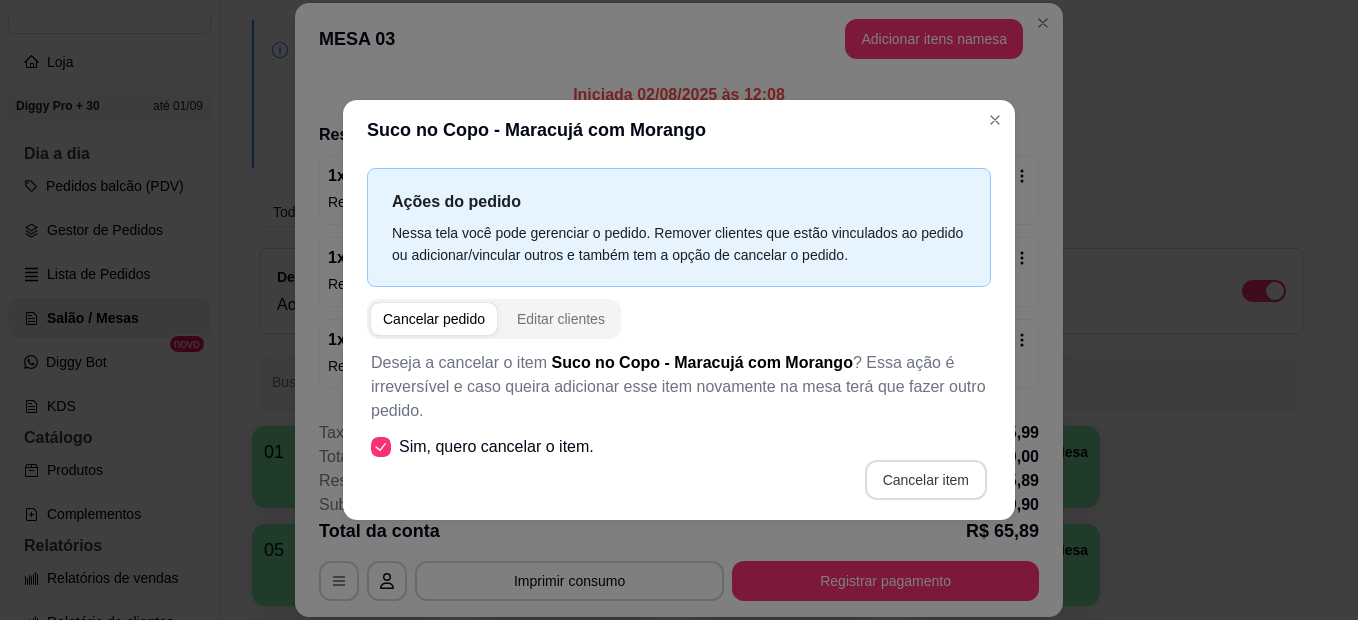 click on "Cancelar item" at bounding box center [926, 480] 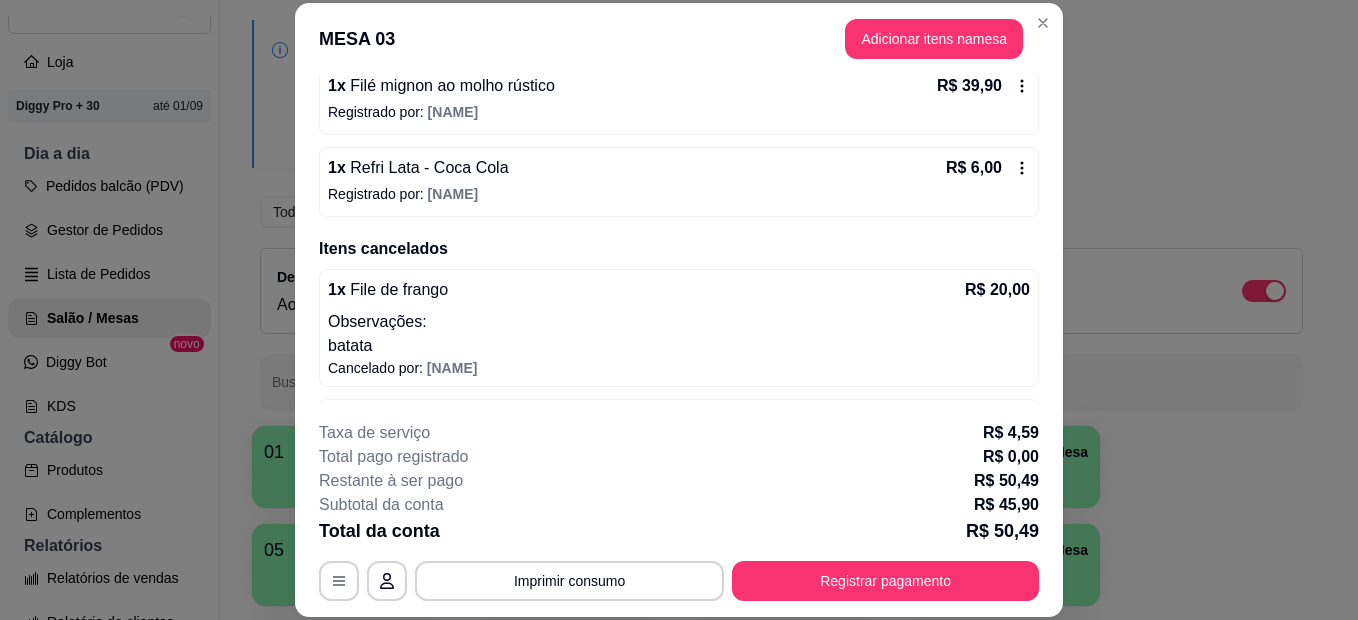 scroll, scrollTop: 100, scrollLeft: 0, axis: vertical 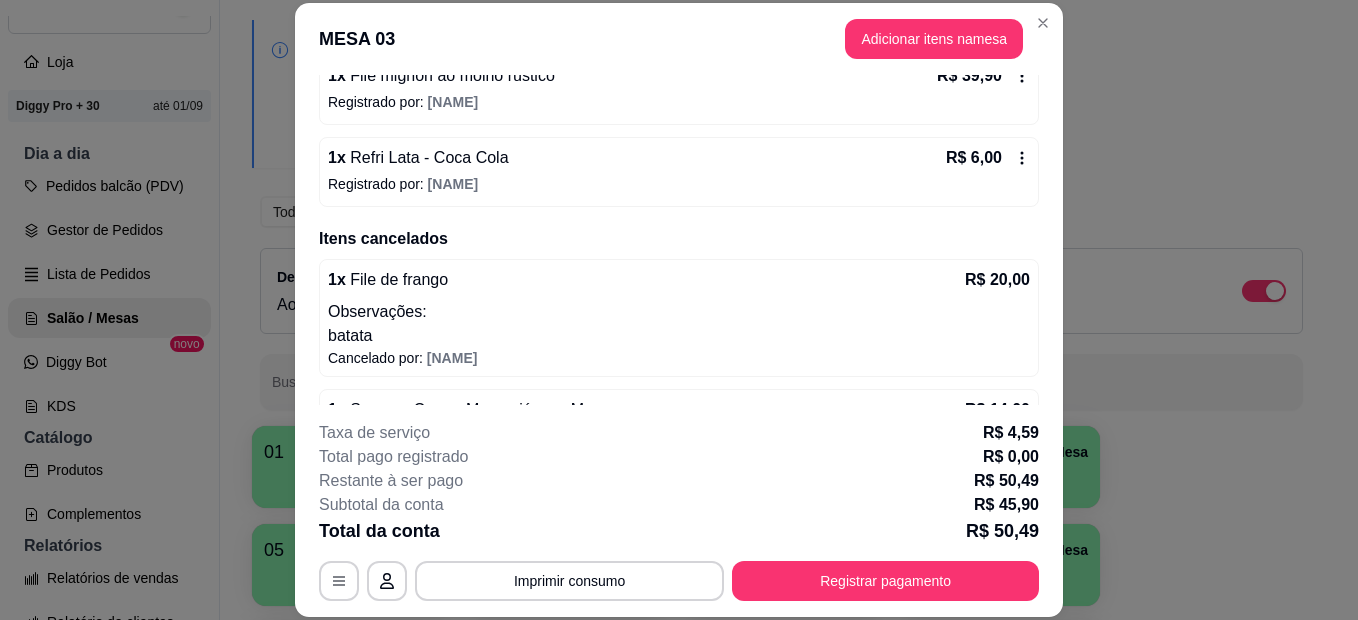click on "Observações:" at bounding box center (679, 312) 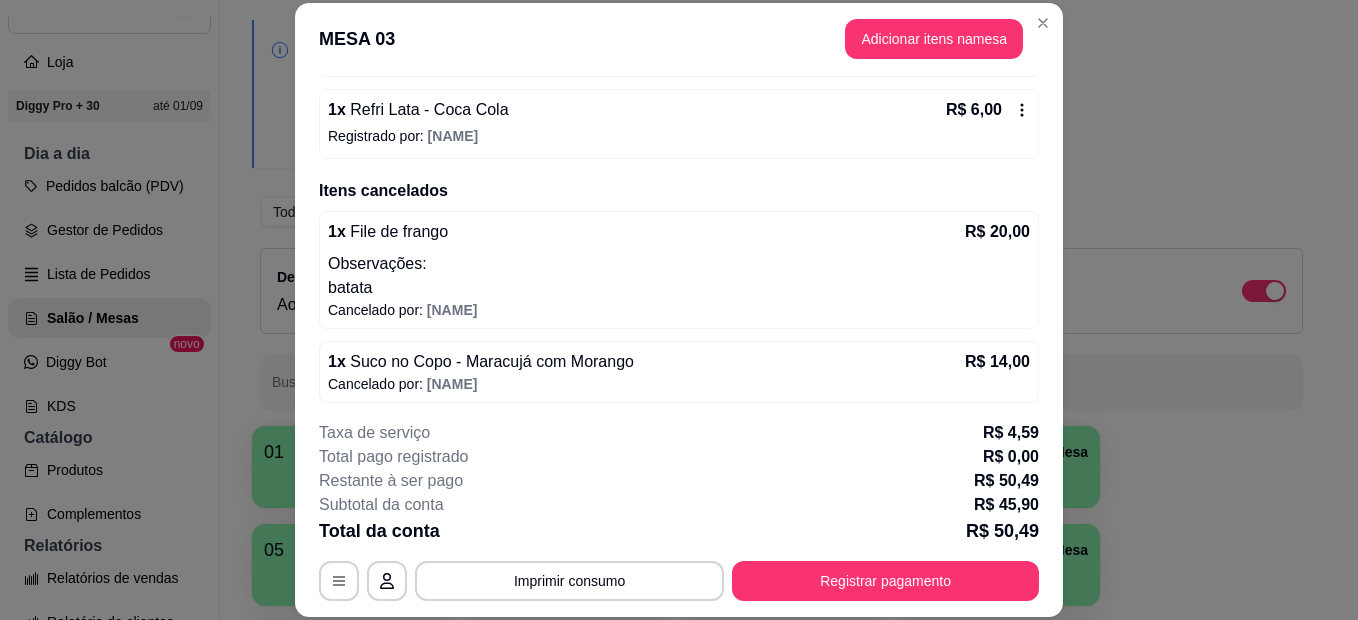 scroll, scrollTop: 154, scrollLeft: 0, axis: vertical 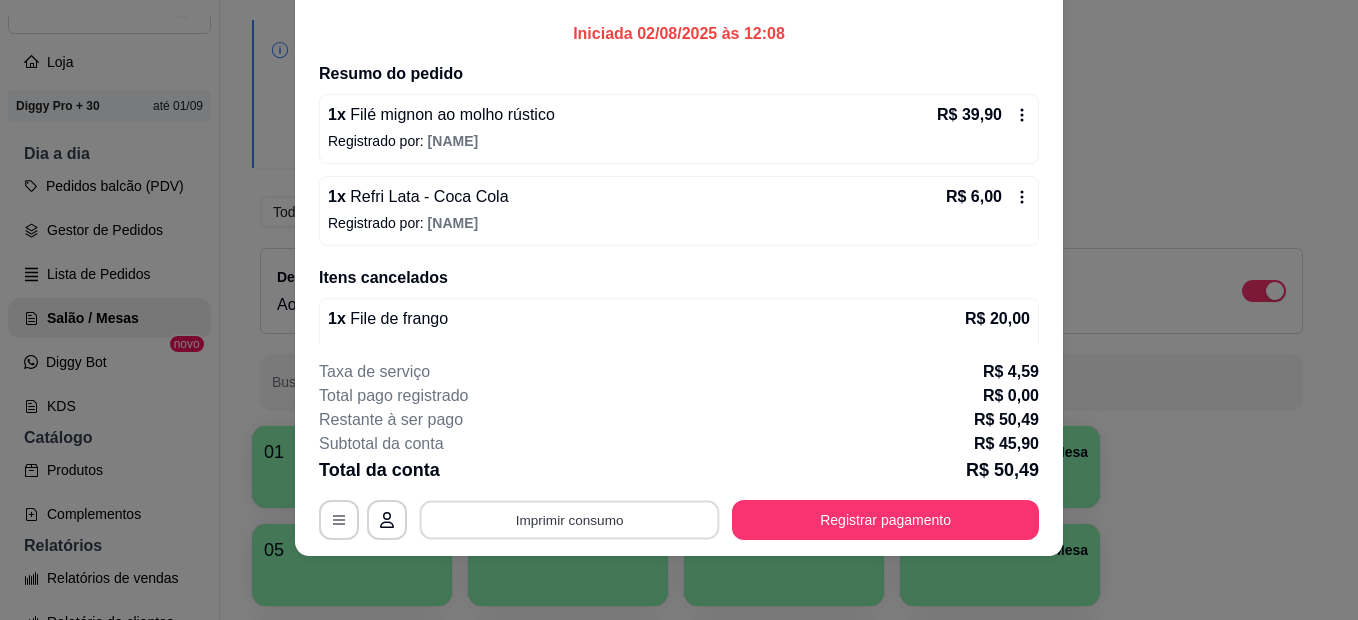 click on "Imprimir consumo" at bounding box center [570, 520] 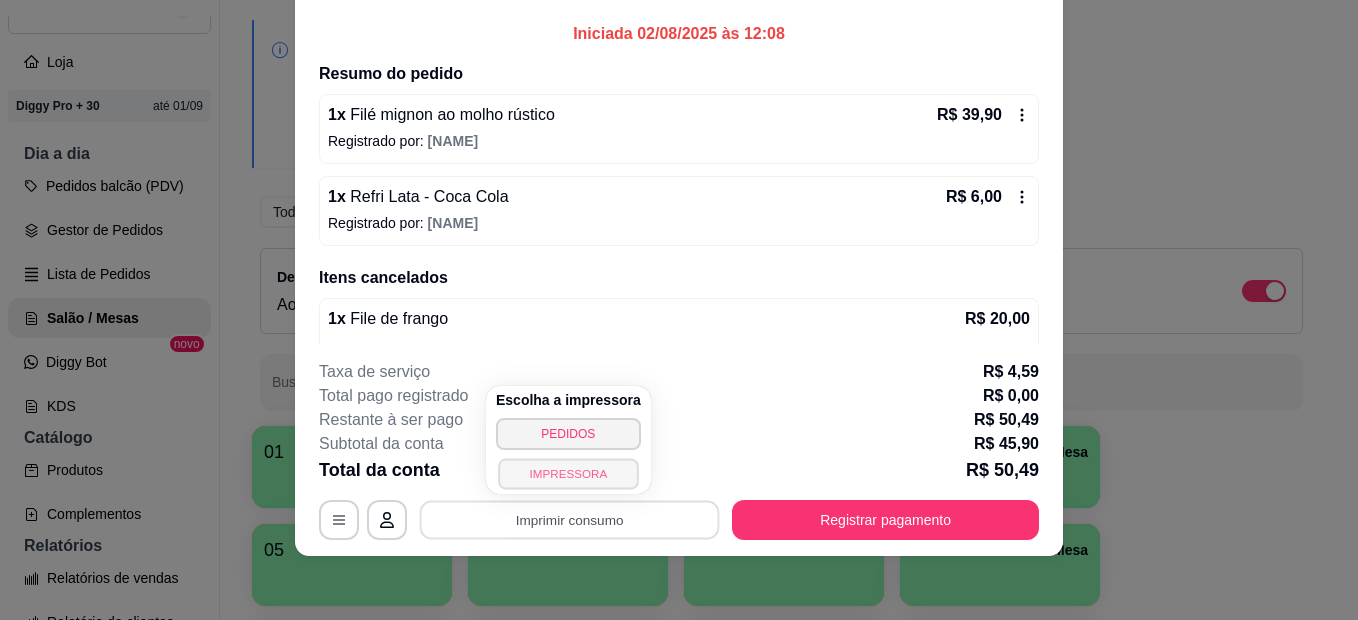 click on "IMPRESSORA" at bounding box center [568, 473] 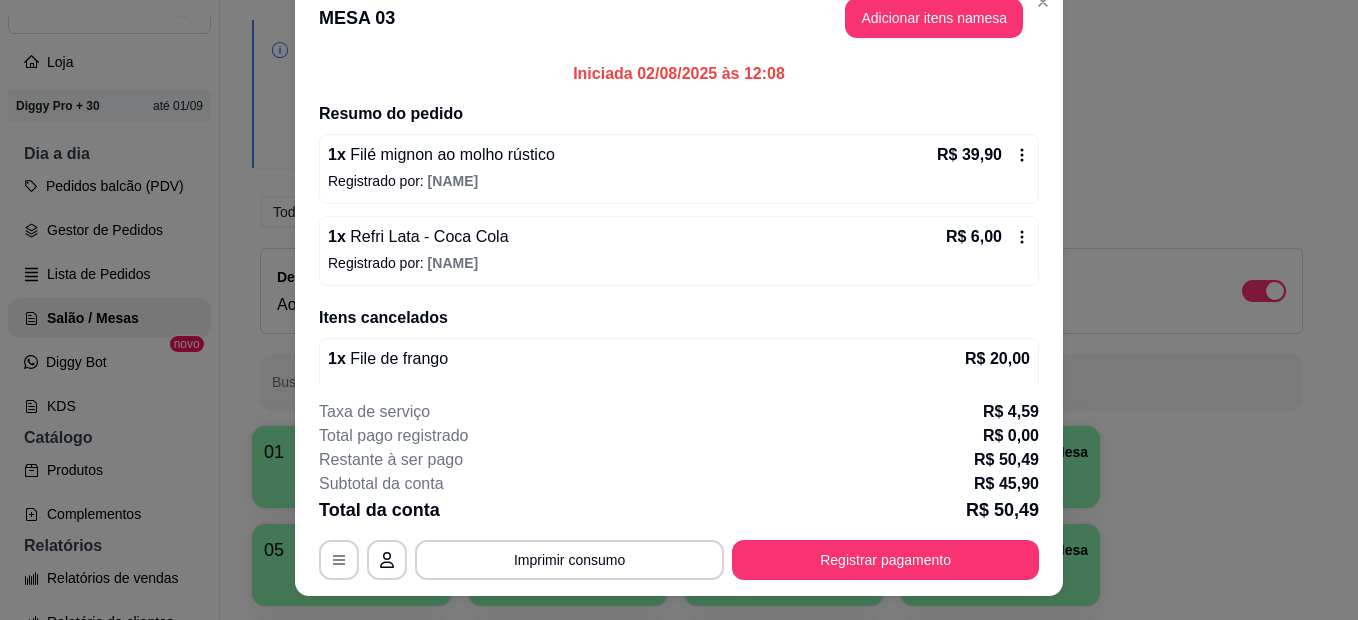 scroll, scrollTop: 0, scrollLeft: 0, axis: both 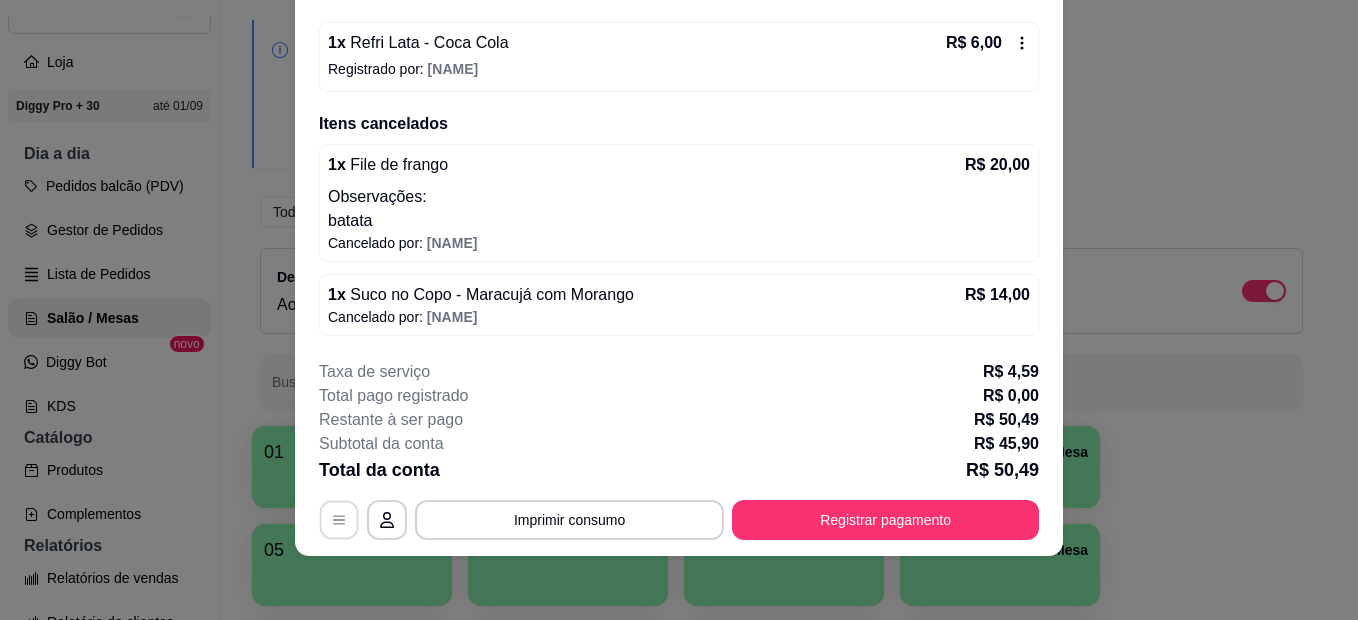 click 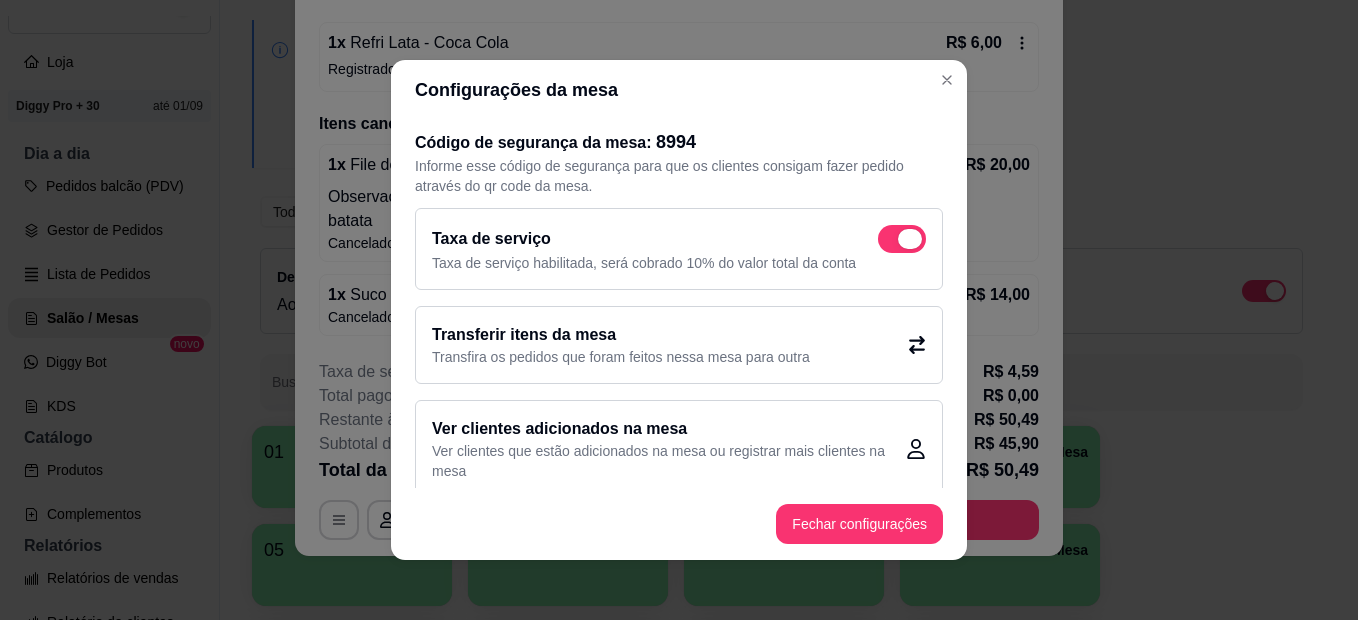 click at bounding box center [902, 239] 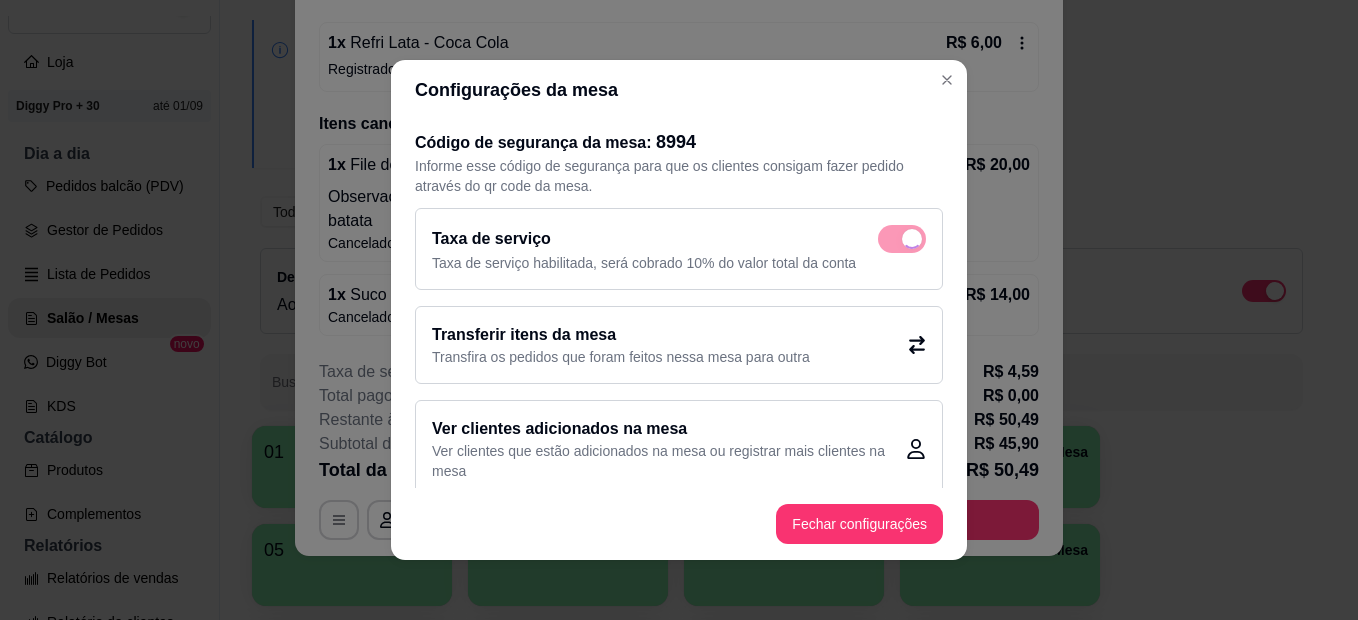 checkbox on "false" 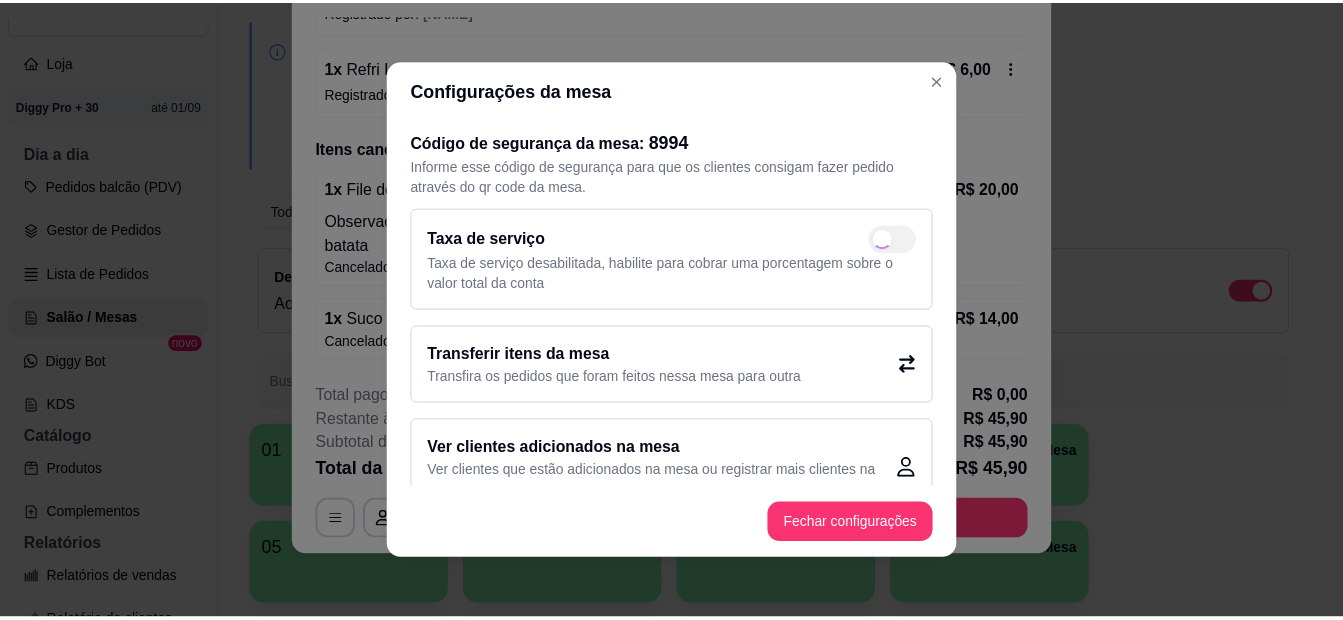 scroll, scrollTop: 130, scrollLeft: 0, axis: vertical 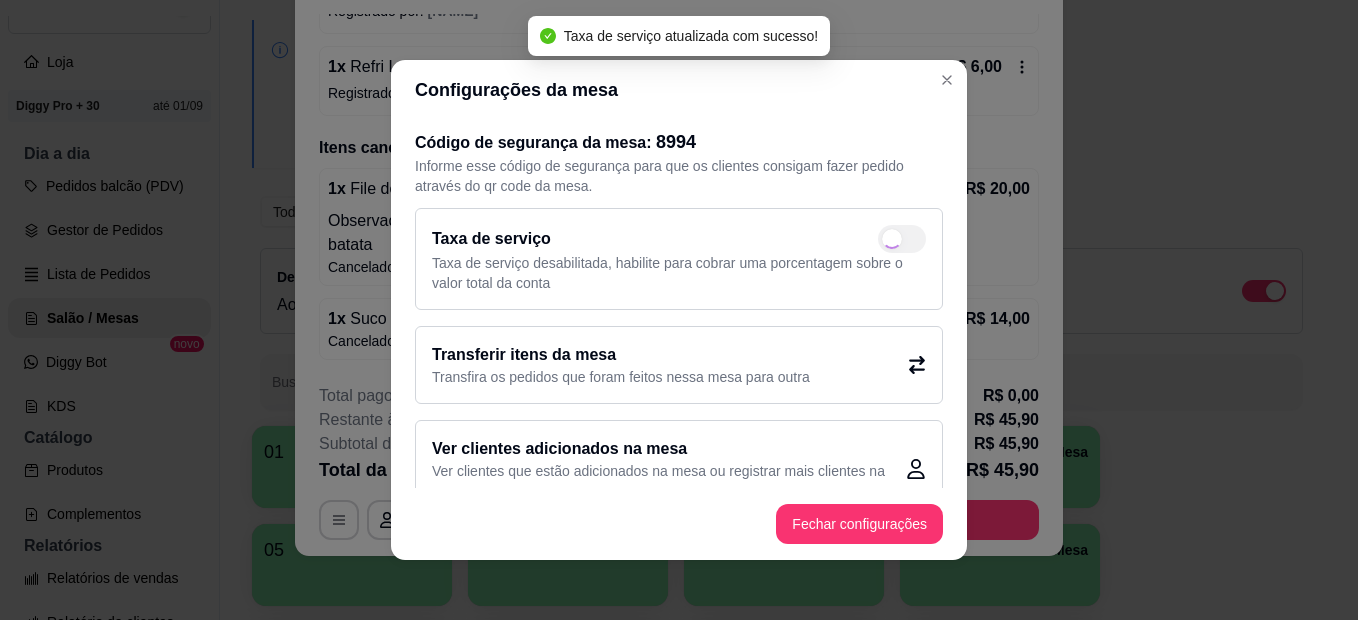 click on "R$ 6,00" at bounding box center (974, 67) 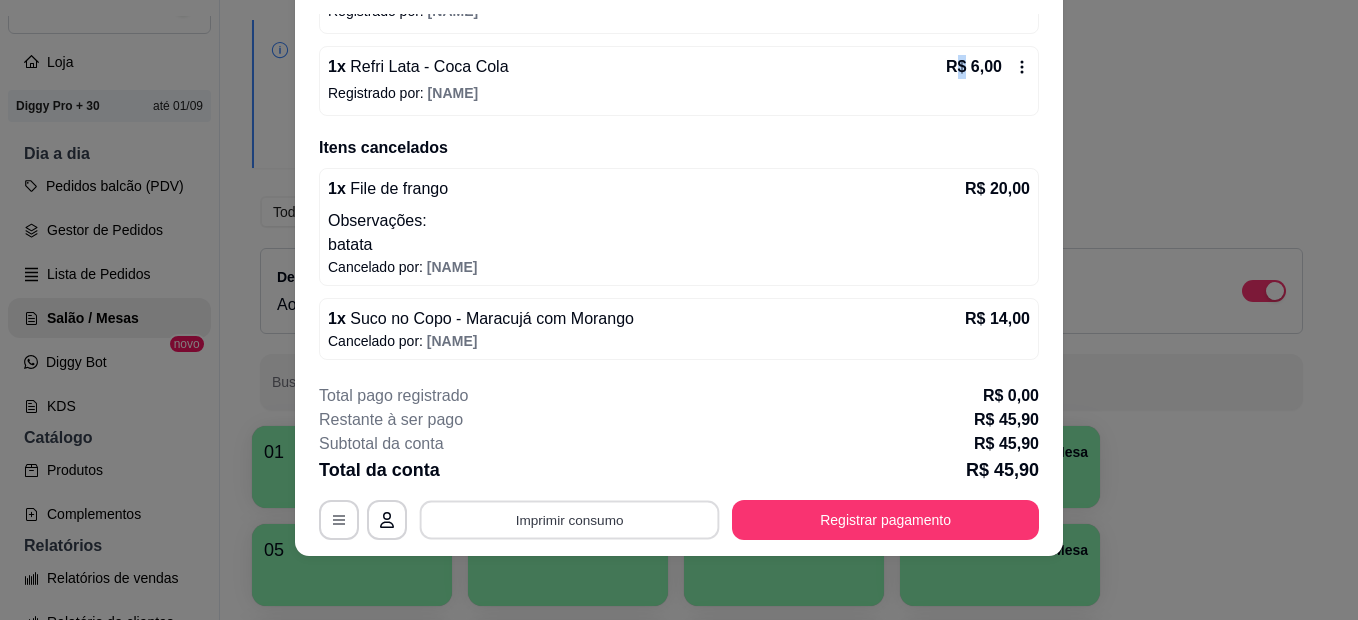 click on "Imprimir consumo" at bounding box center [570, 520] 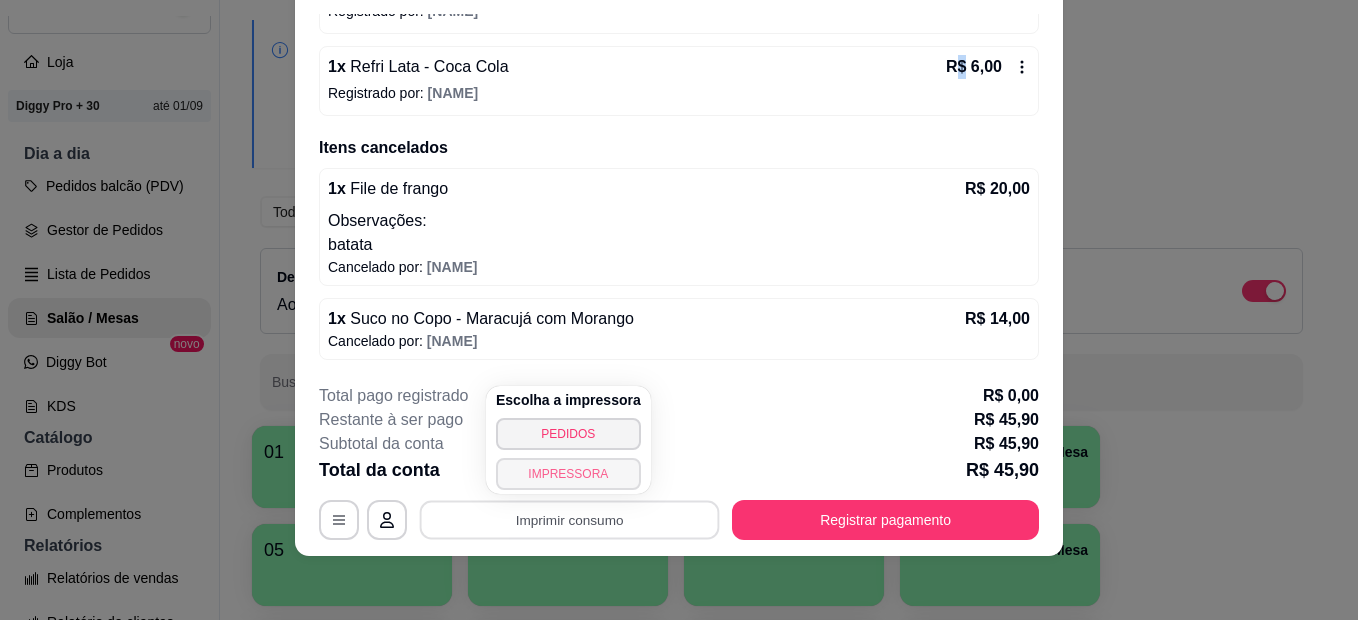 click on "IMPRESSORA" at bounding box center [568, 474] 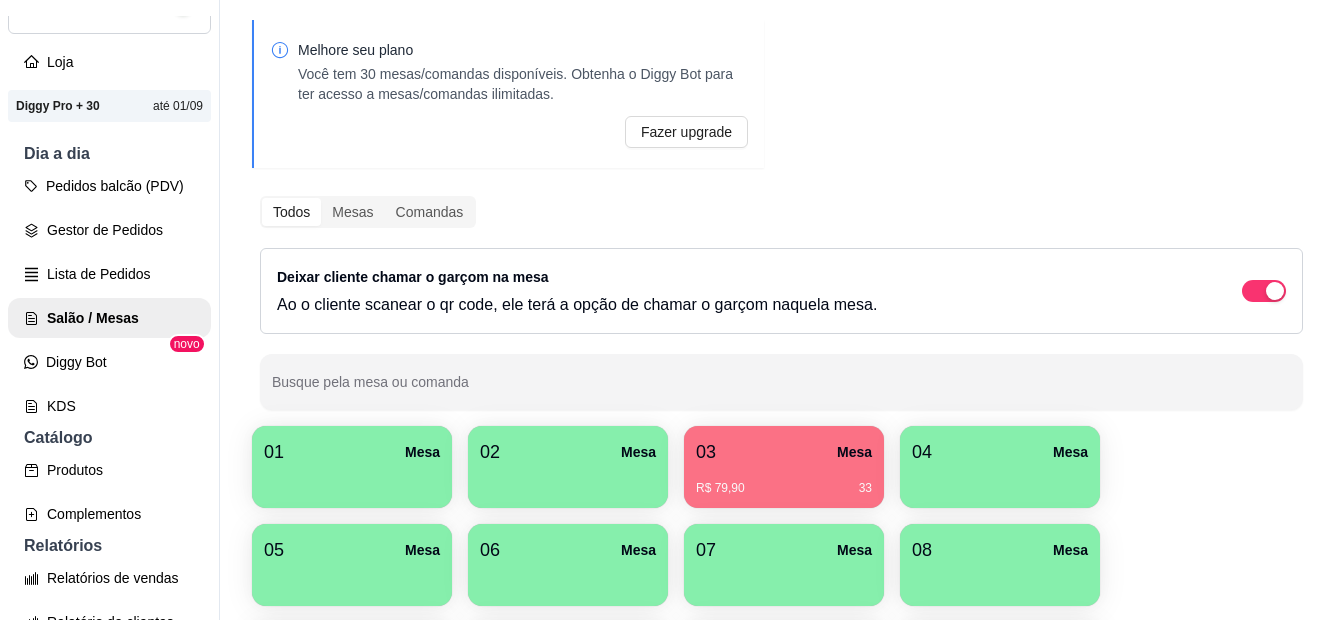 scroll, scrollTop: 0, scrollLeft: 0, axis: both 